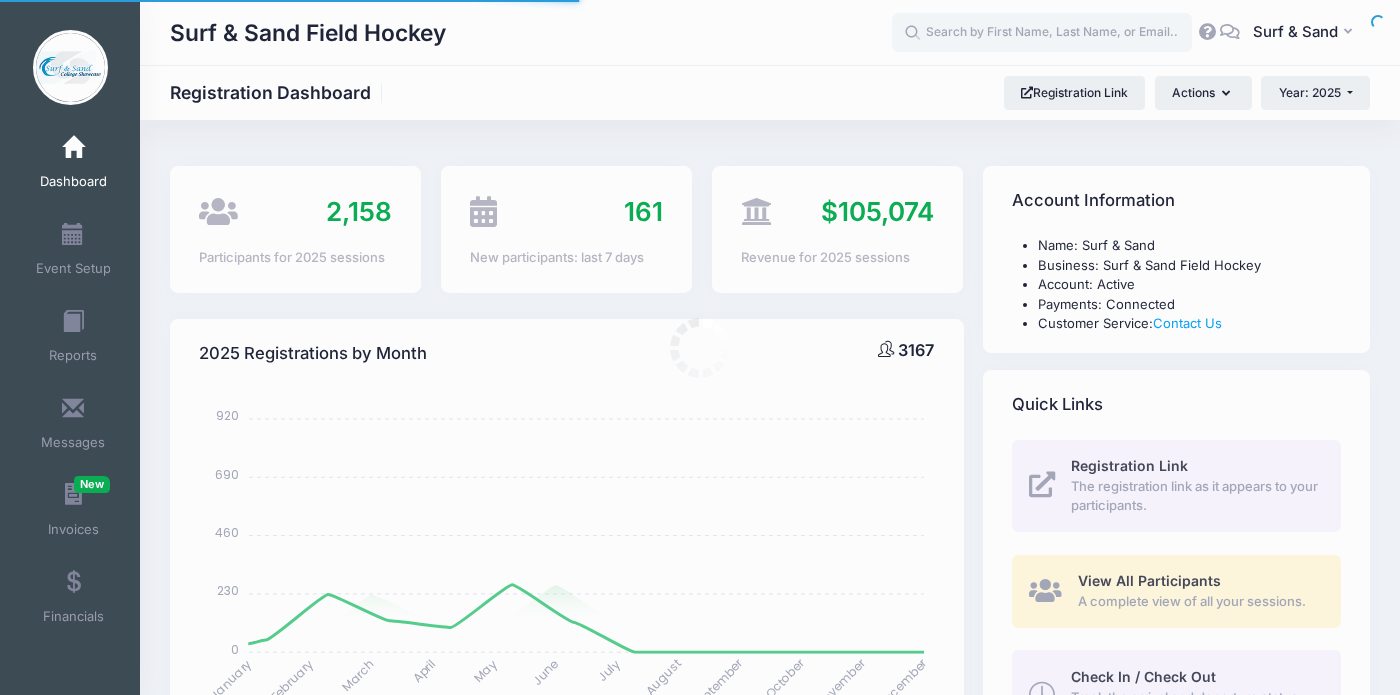 select 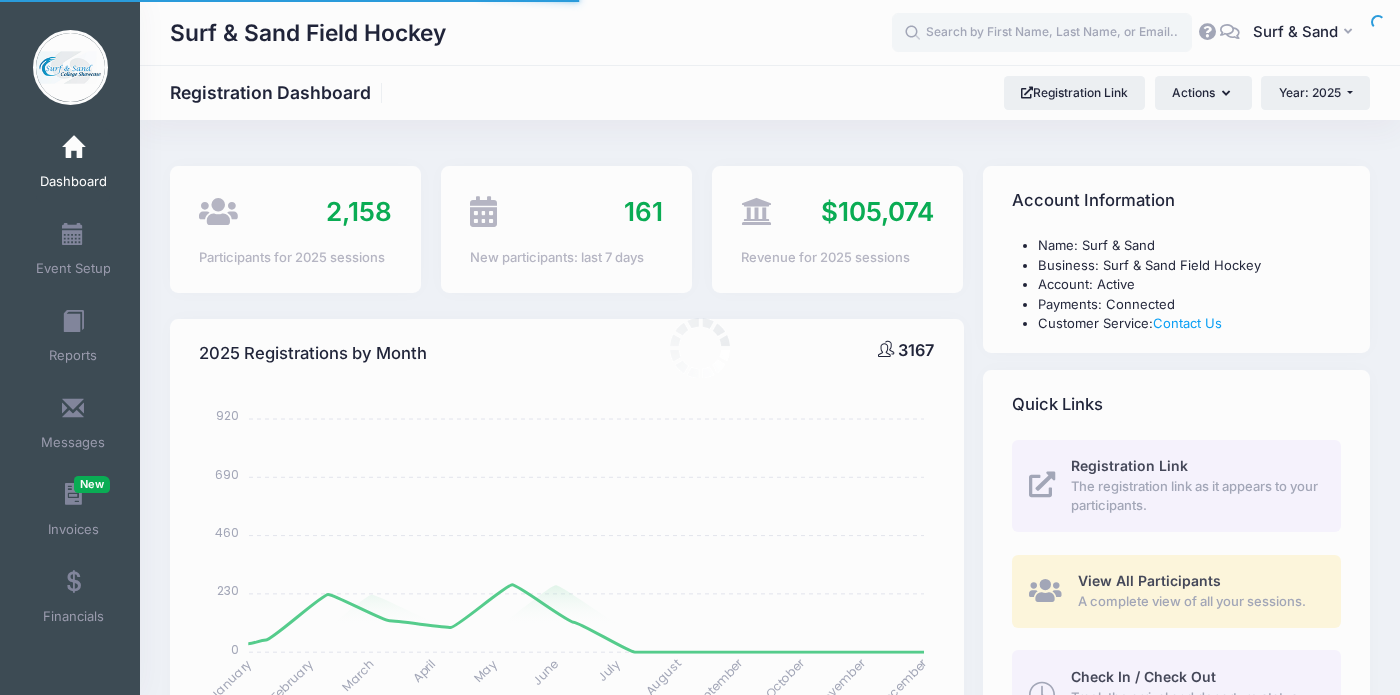 scroll, scrollTop: 0, scrollLeft: 0, axis: both 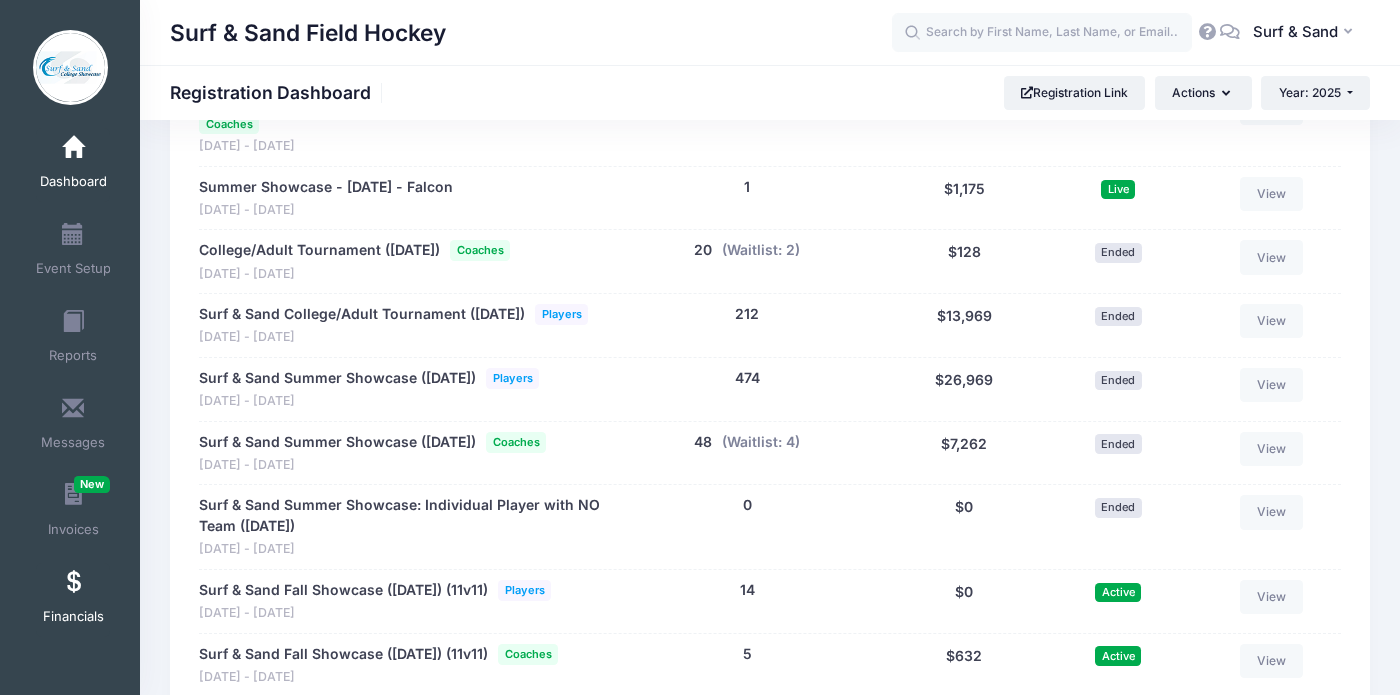 click on "Financials" at bounding box center [73, 600] 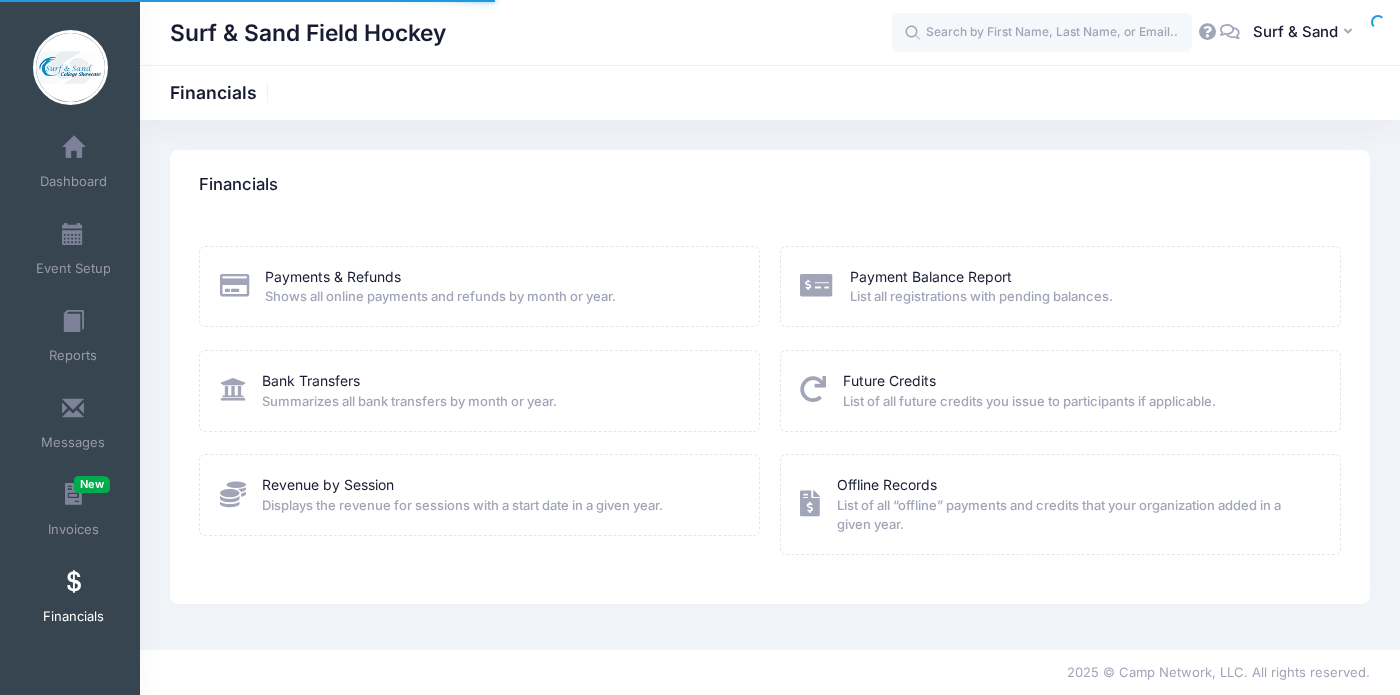 scroll, scrollTop: 0, scrollLeft: 0, axis: both 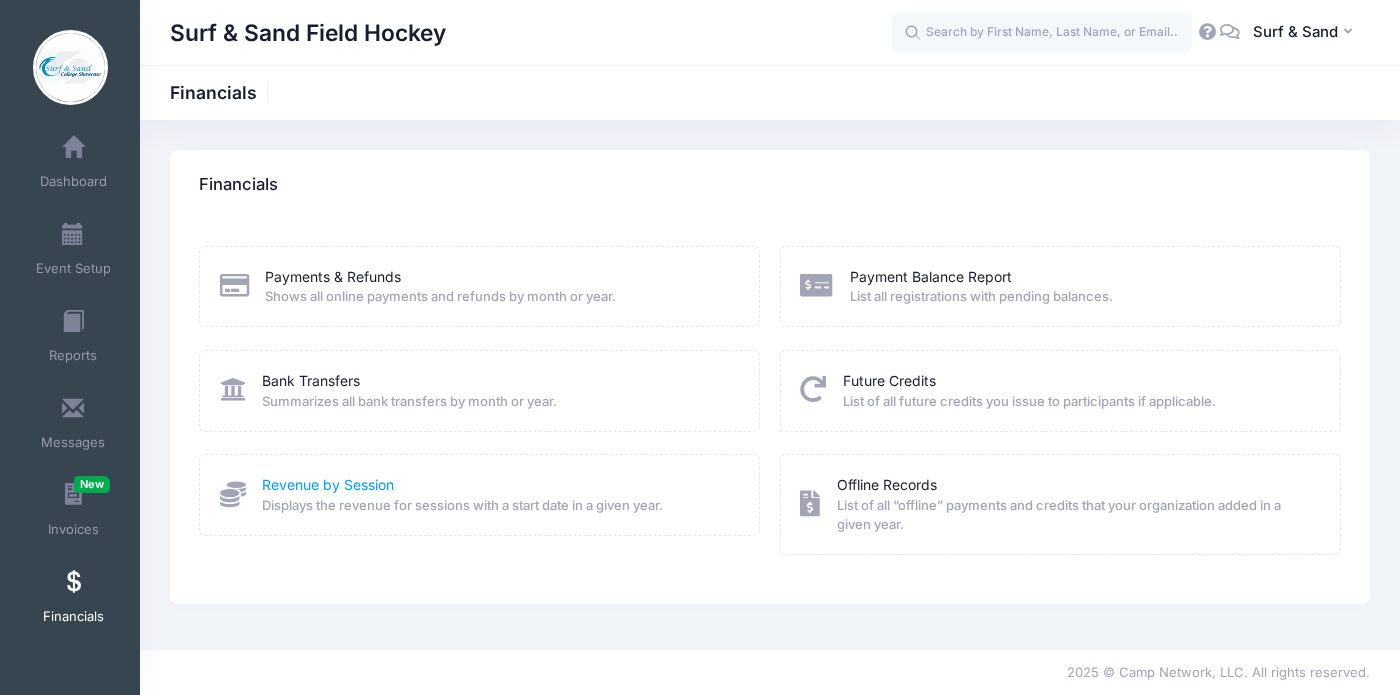click on "Revenue by Session" at bounding box center [328, 484] 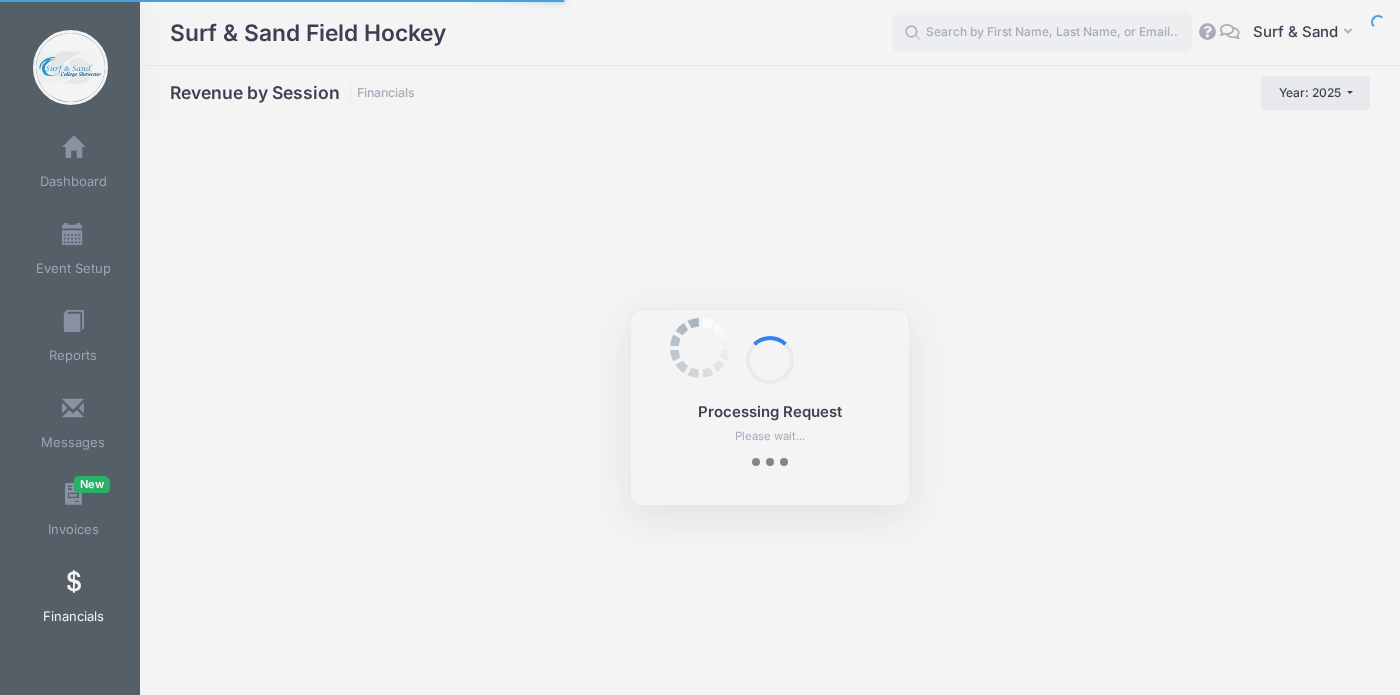 scroll, scrollTop: 0, scrollLeft: 0, axis: both 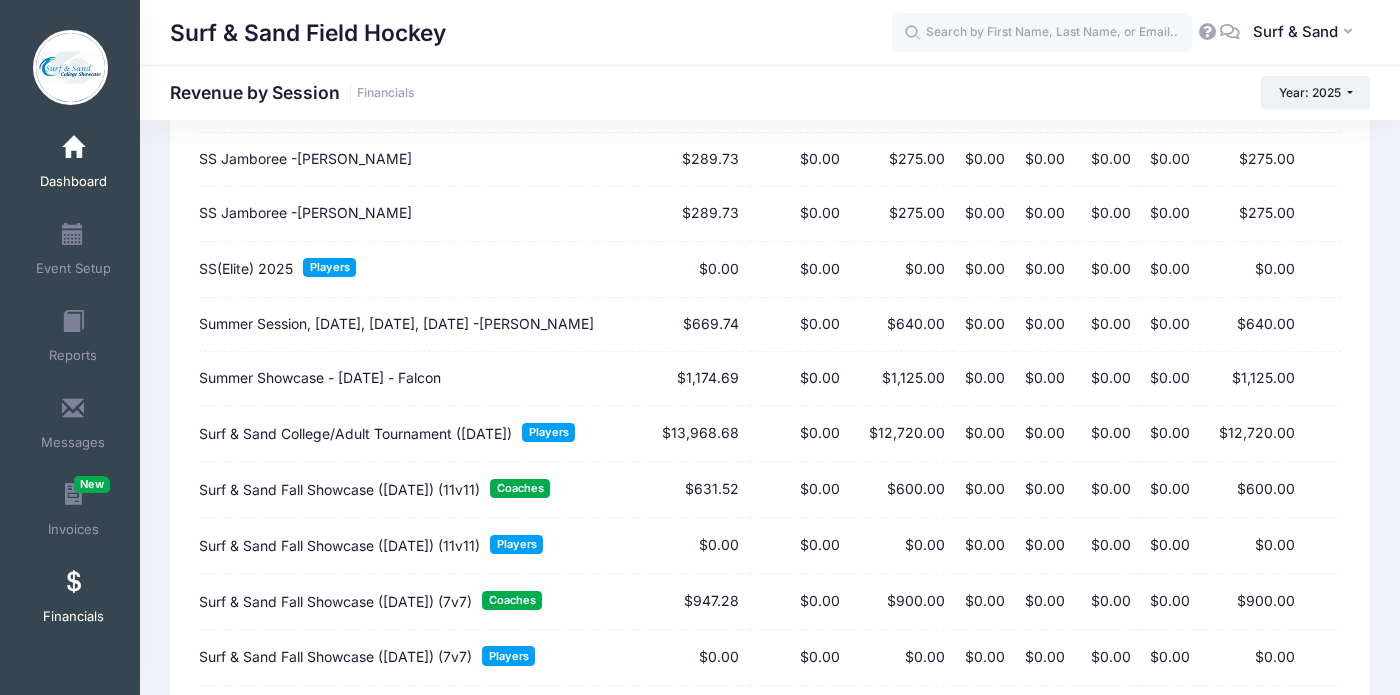 click at bounding box center (73, 148) 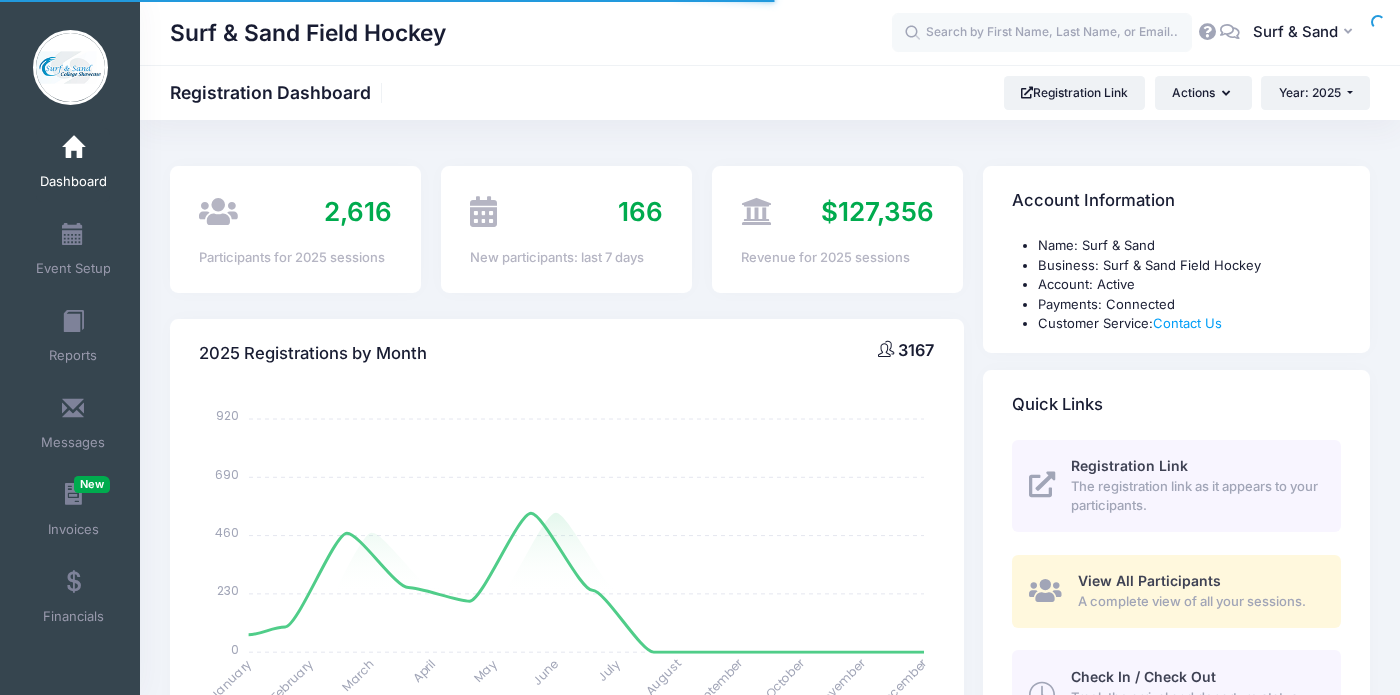 select 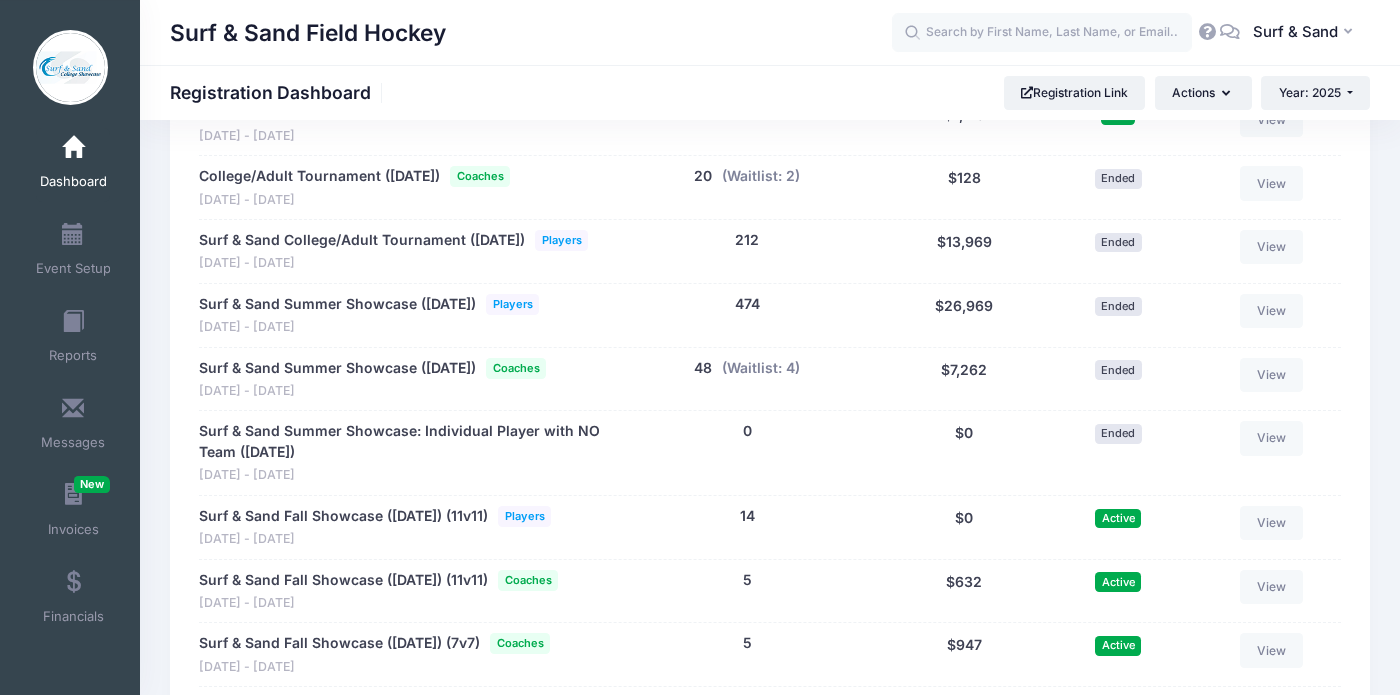 scroll, scrollTop: 3578, scrollLeft: 0, axis: vertical 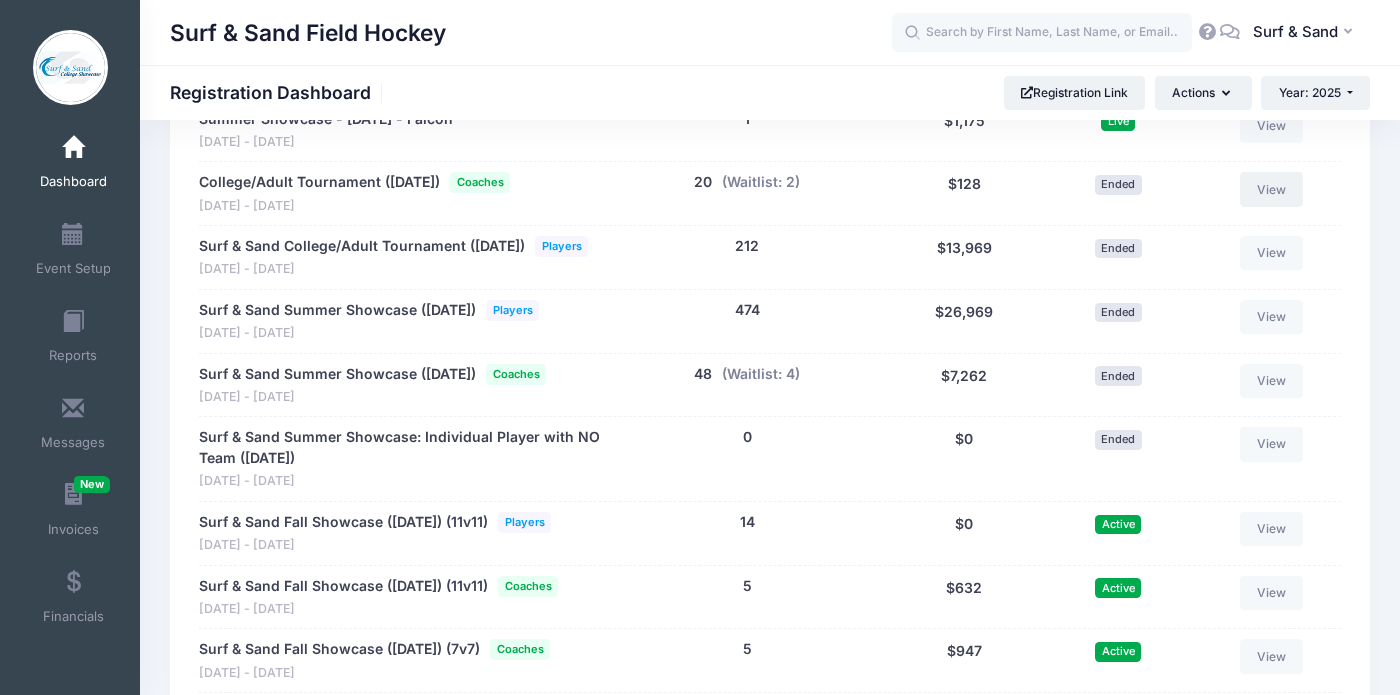 click on "View" at bounding box center (1272, 189) 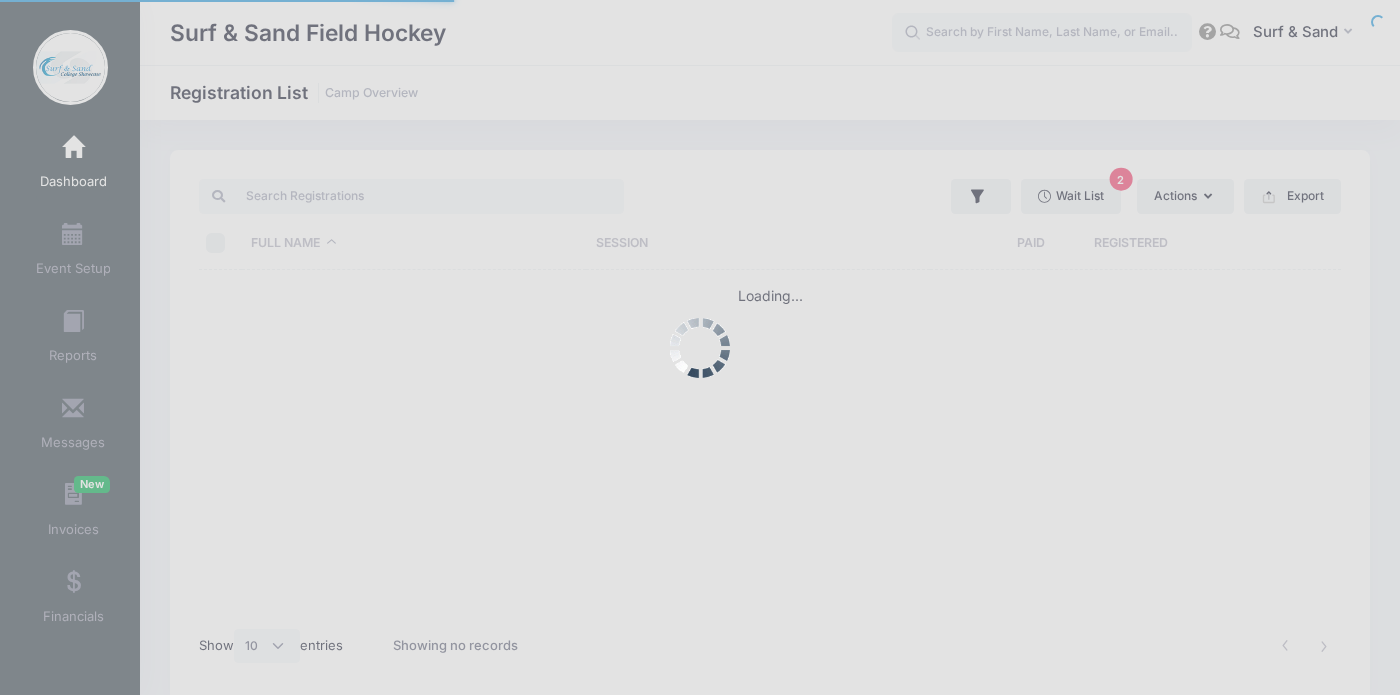 select on "10" 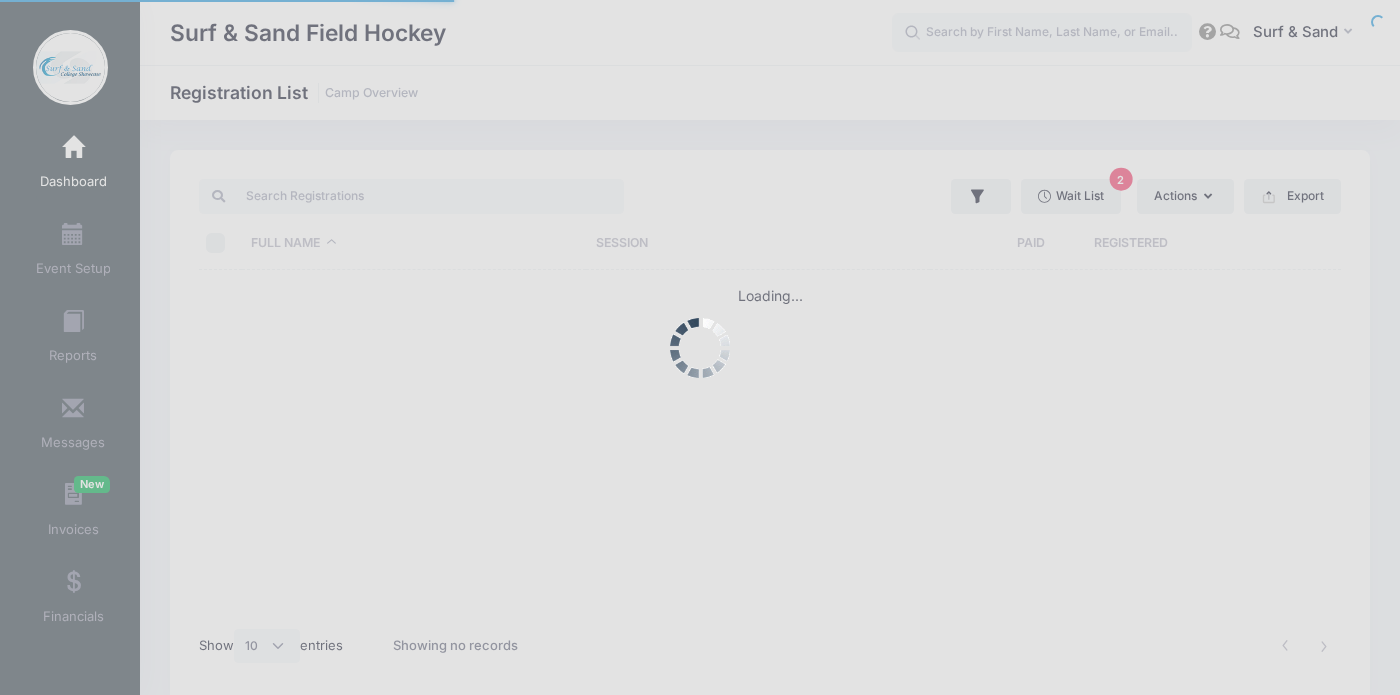 scroll, scrollTop: 0, scrollLeft: 0, axis: both 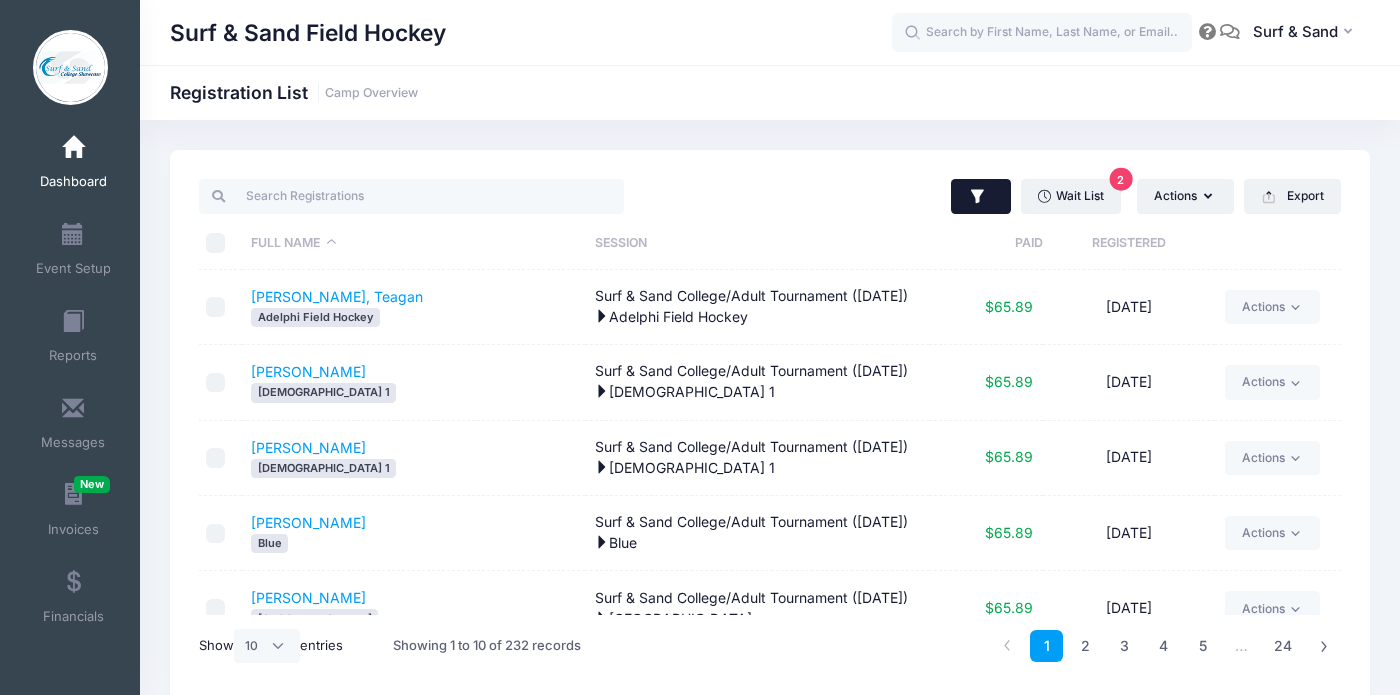click at bounding box center (981, 197) 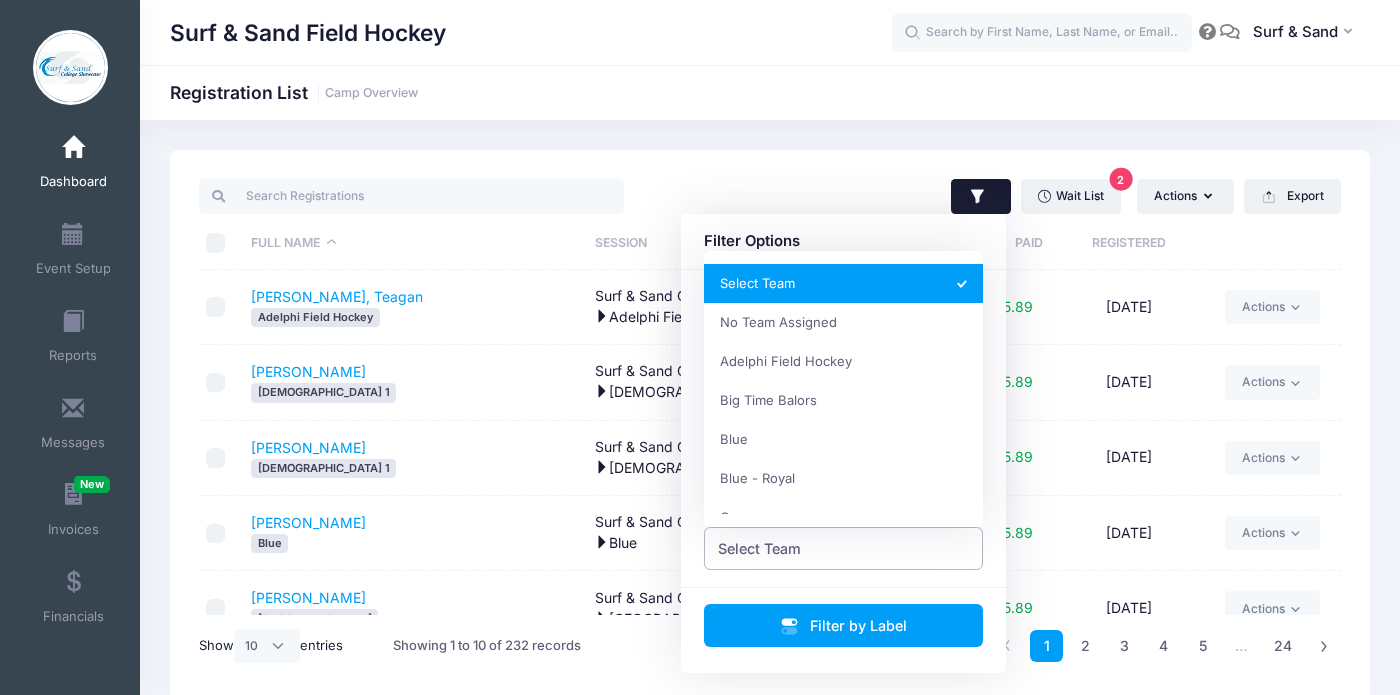 click on "Select Team" at bounding box center (844, 548) 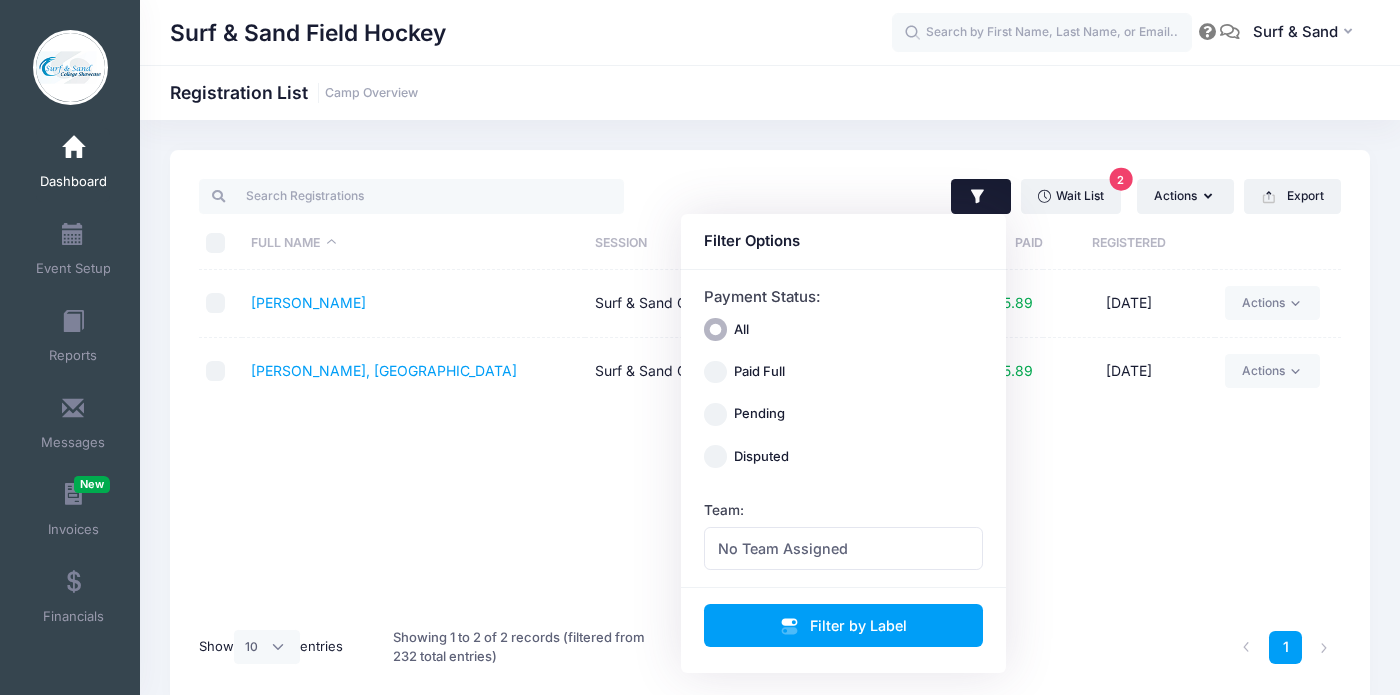 click on "Full Name Session Paid Registered
Dent, Heather Surf & Sand College/Adult Tournament (July 19, 2025) $65.89 06/25/2025 Actions
Email  Assign Labels  Internal Notes  Change Session or Program  Delete
Stuckart, Madison Surf & Sand College/Adult Tournament (July 19, 2025) $65.89 05/22/2025 Actions
Email  Assign Labels  Internal Notes  Change Session or Program  Delete" at bounding box center (770, 442) 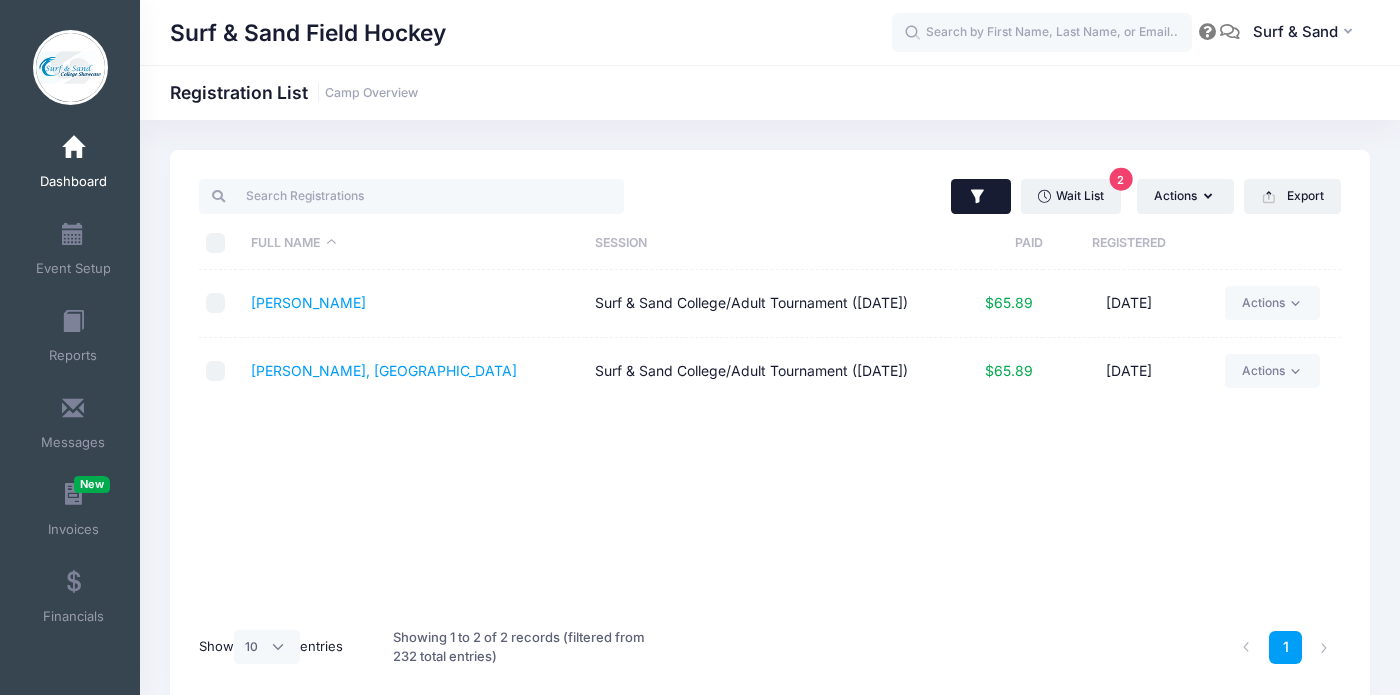 click 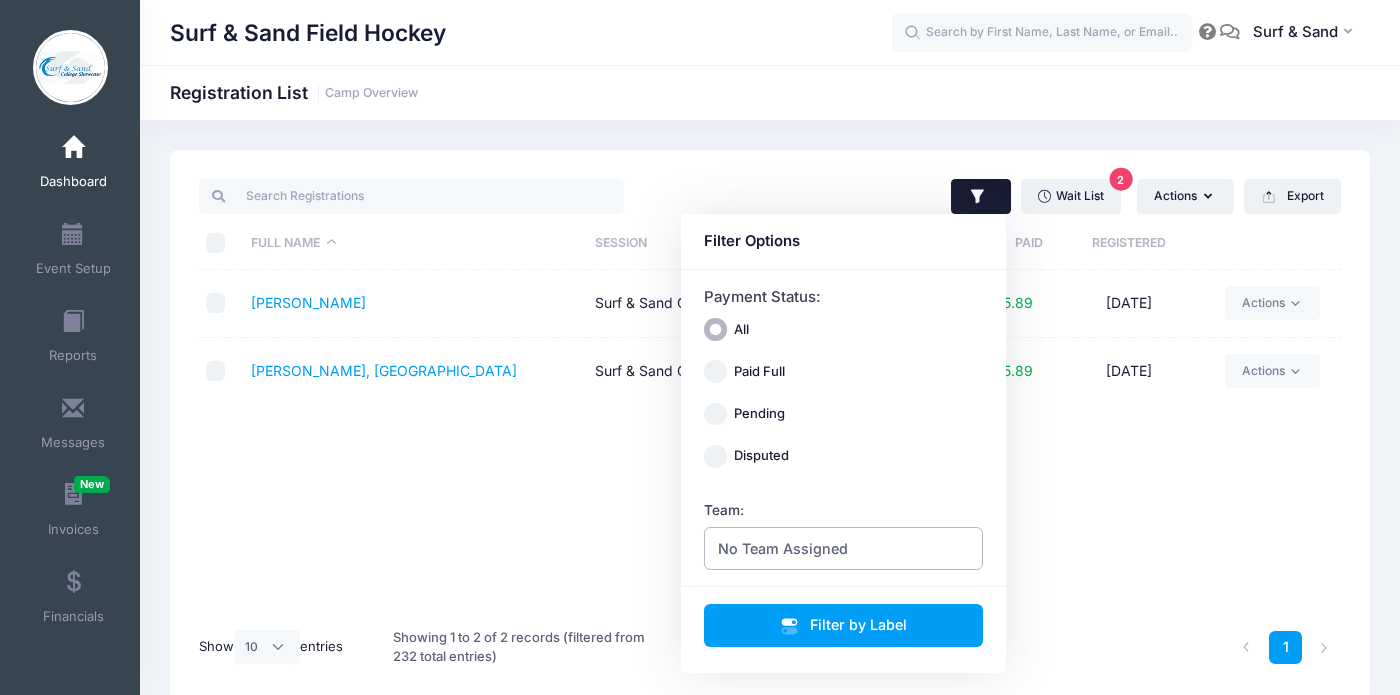 click on "No Team Assigned" at bounding box center [844, 548] 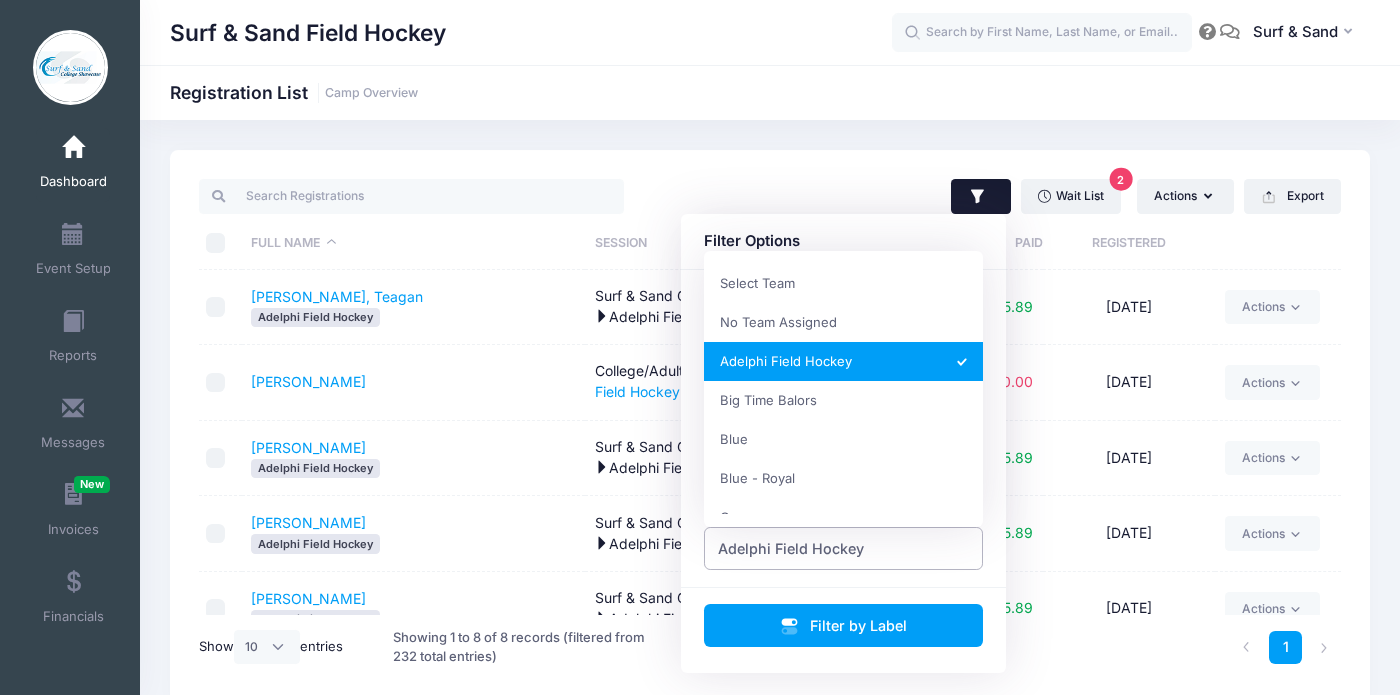 click on "Adelphi Field Hockey" at bounding box center (844, 548) 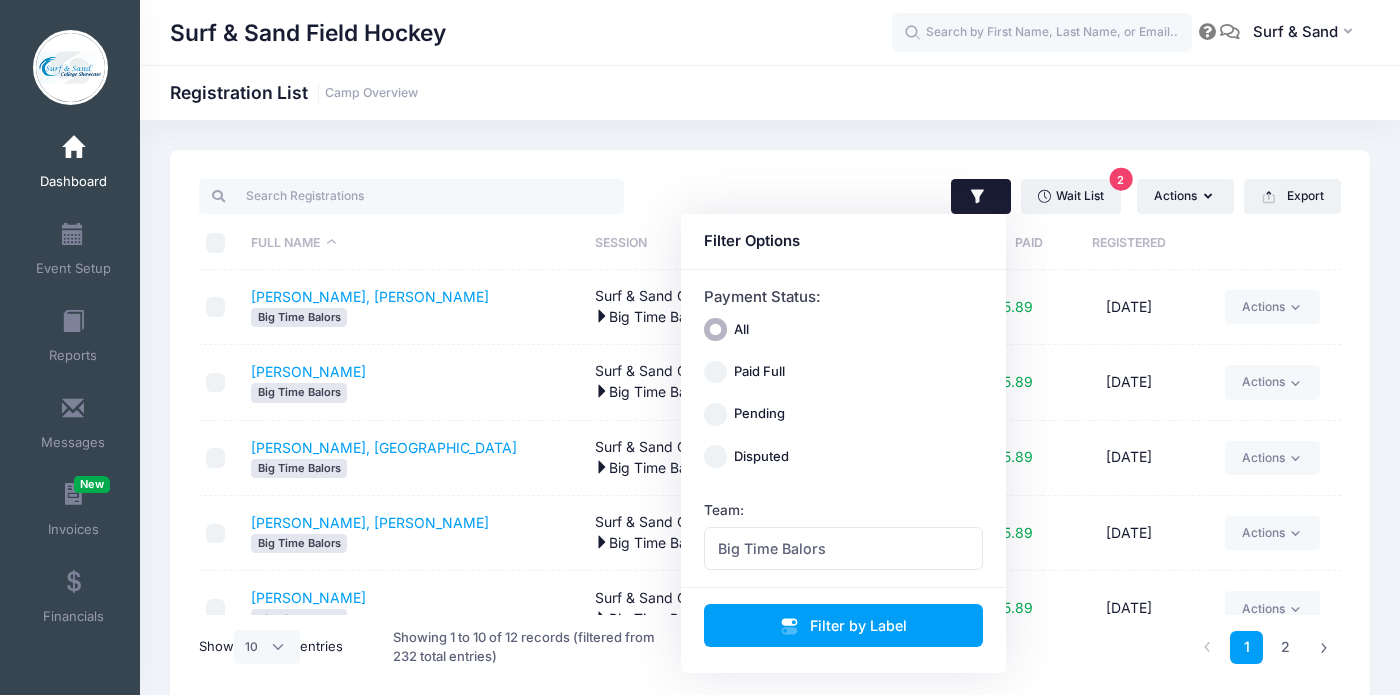 click on "McMahon, Brighton Big Time Balors" at bounding box center [414, 458] 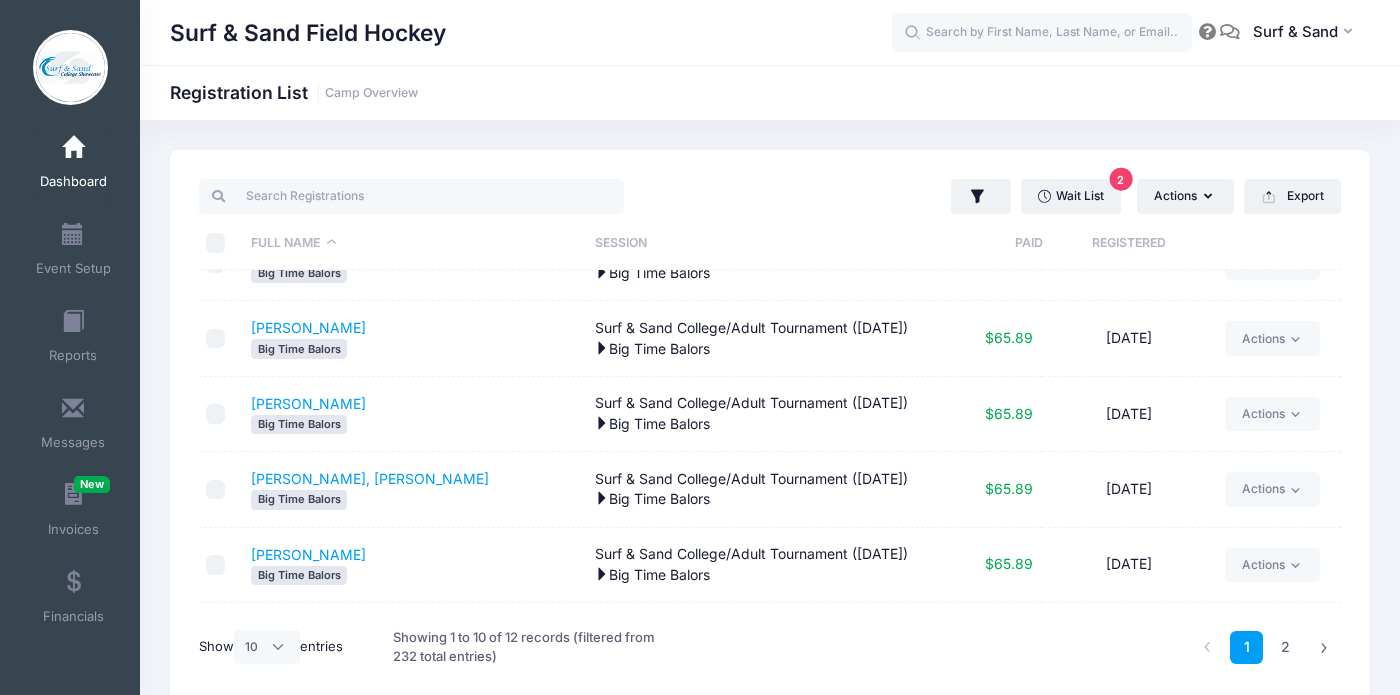 scroll, scrollTop: 409, scrollLeft: 0, axis: vertical 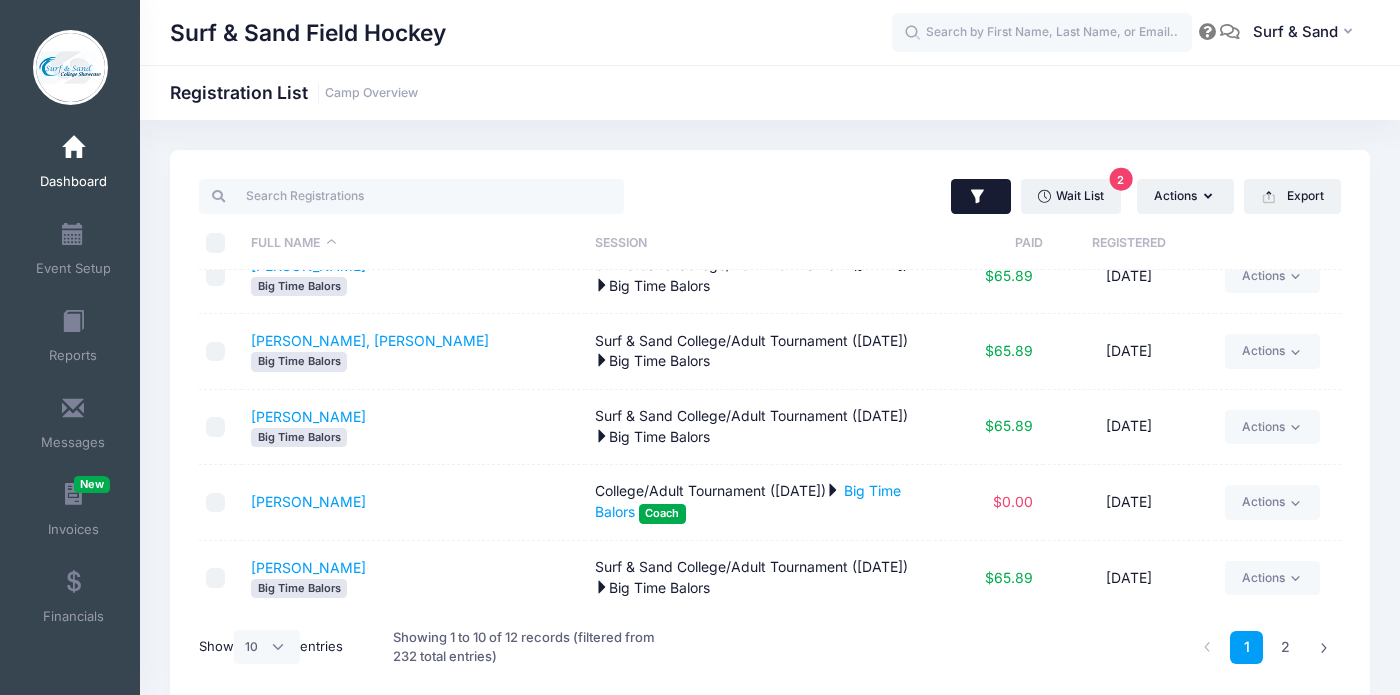 click 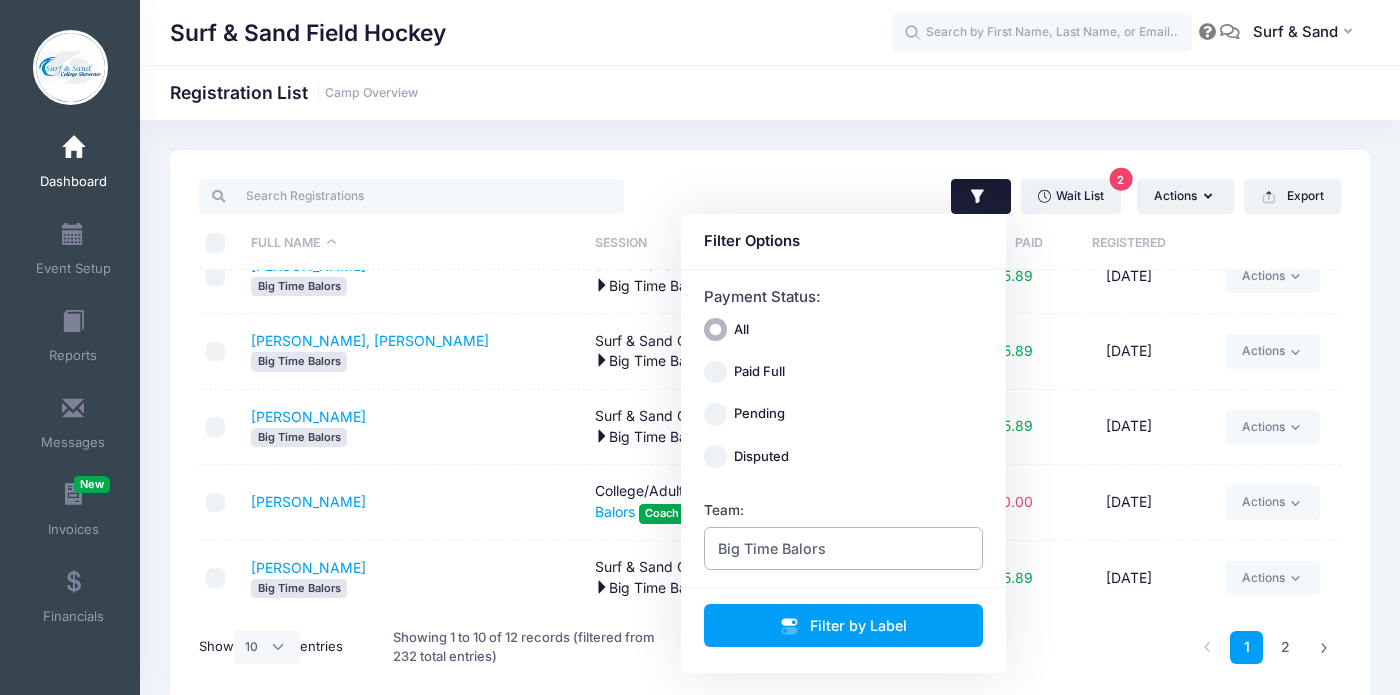 click on "Big Time Balors" at bounding box center [844, 548] 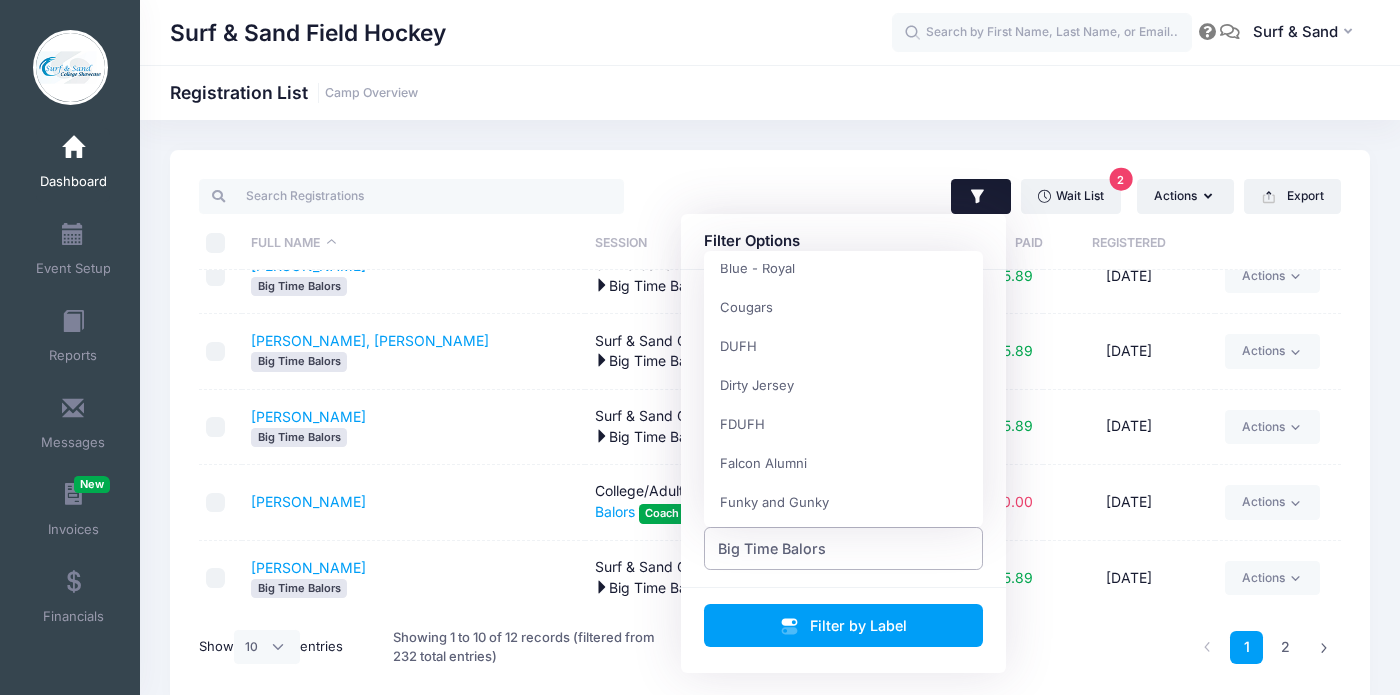 scroll, scrollTop: 211, scrollLeft: 0, axis: vertical 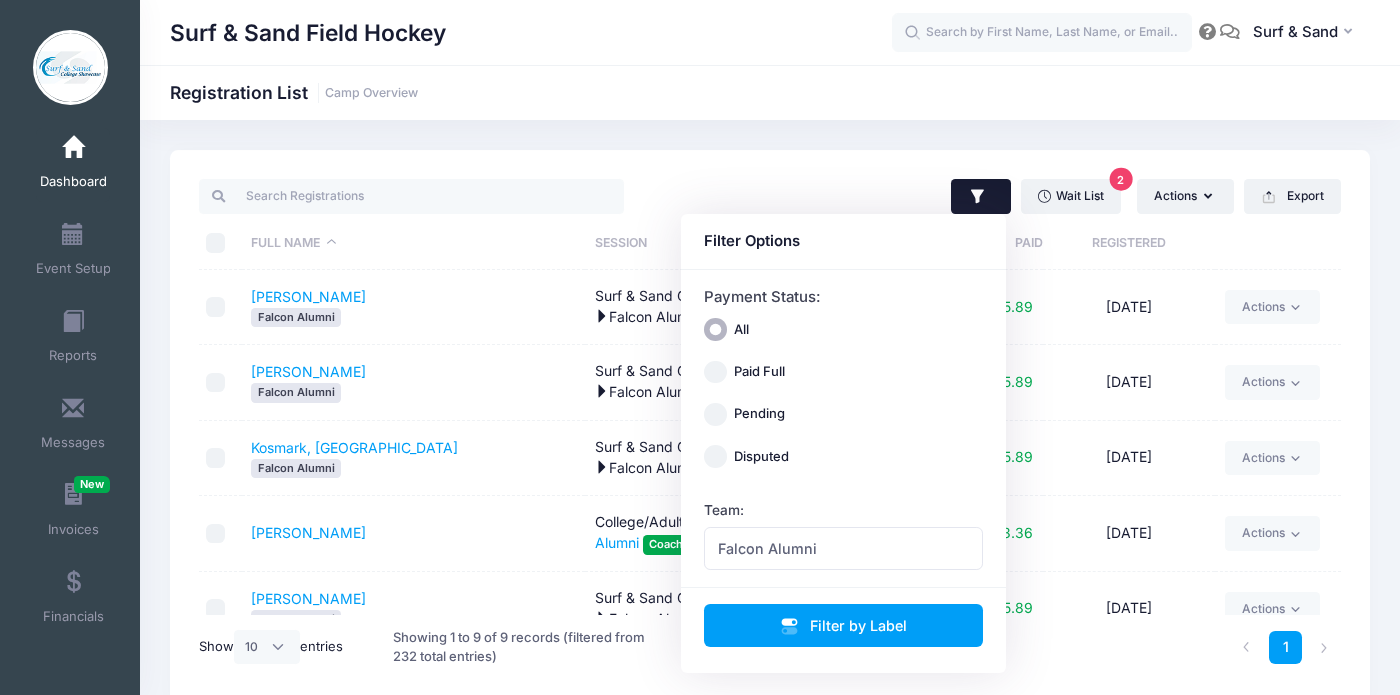 click on "Kosmark, Madison Falcon Alumni" at bounding box center [414, 458] 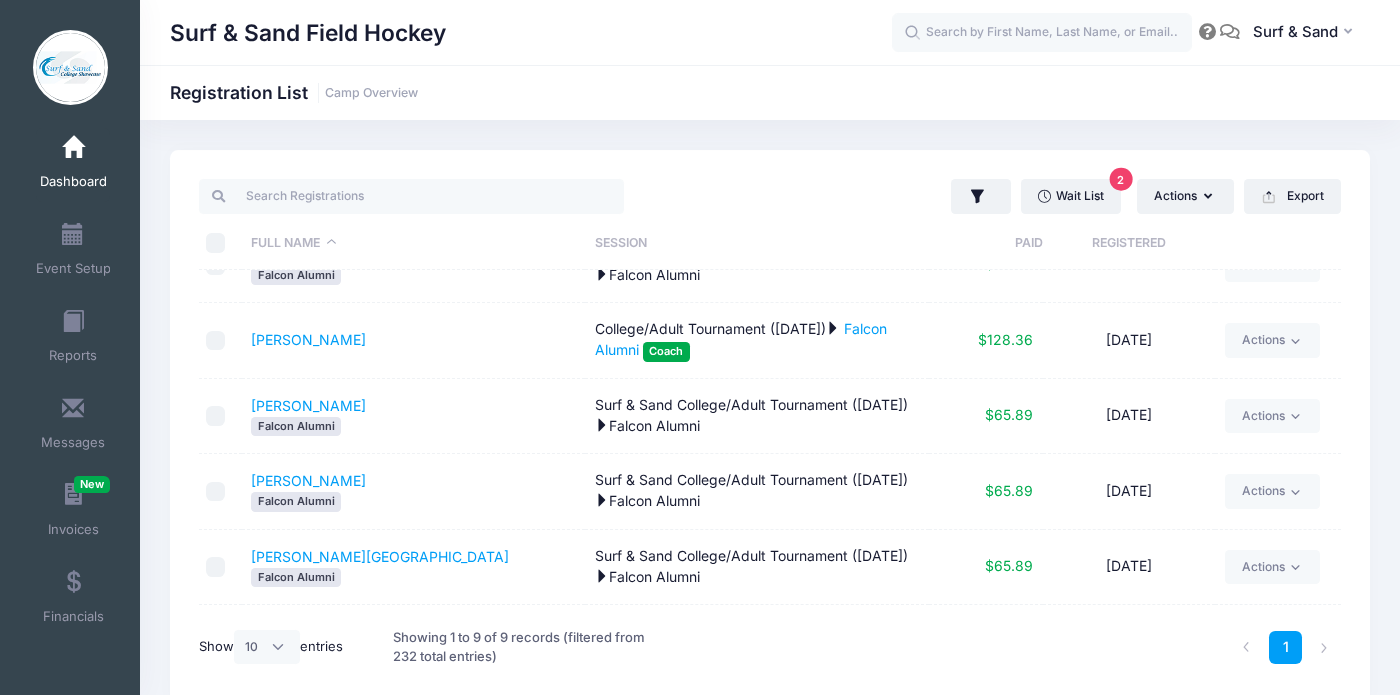 scroll, scrollTop: 161, scrollLeft: 0, axis: vertical 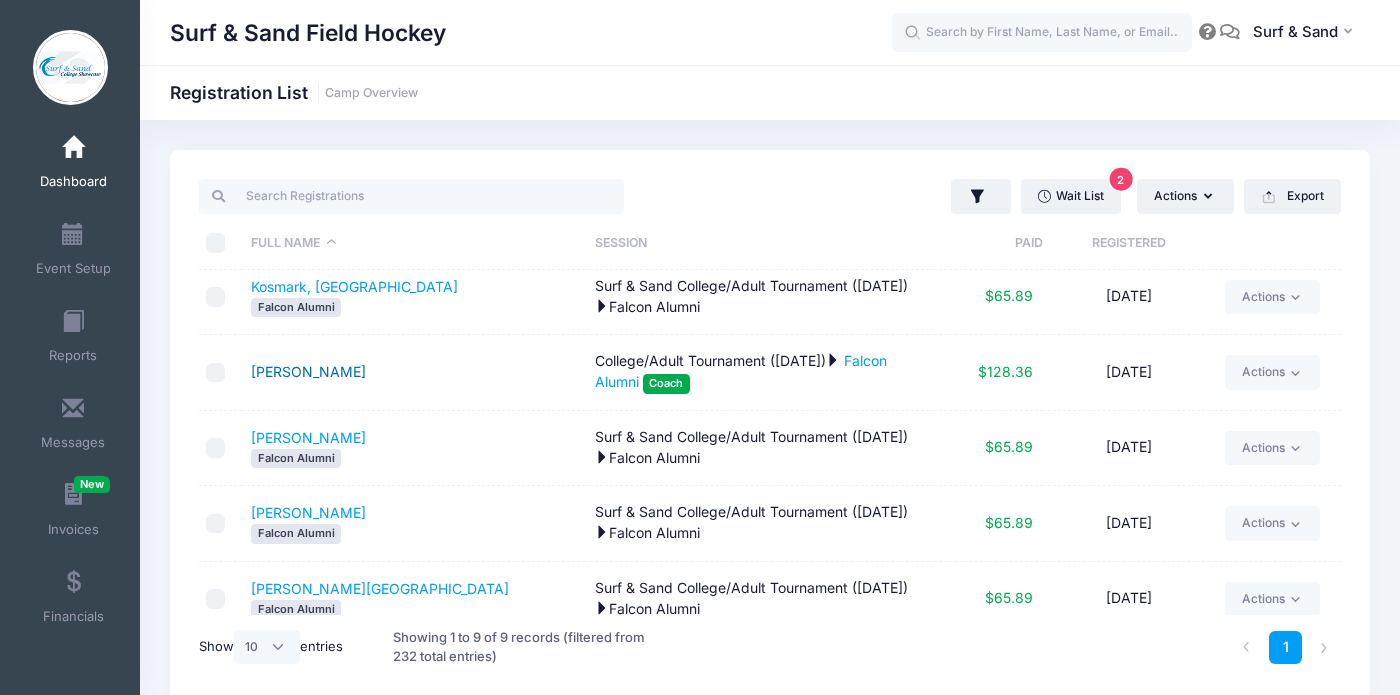 click on "Krautheim, Samantha" at bounding box center [308, 371] 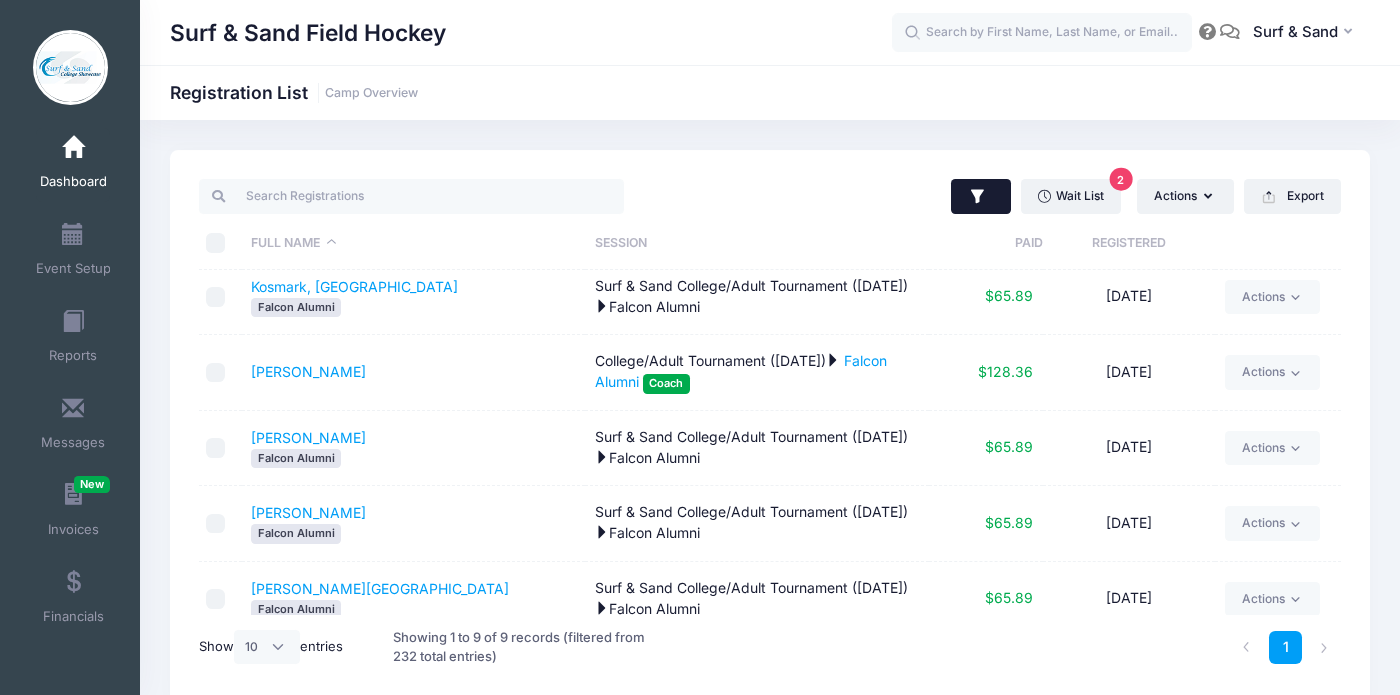 click 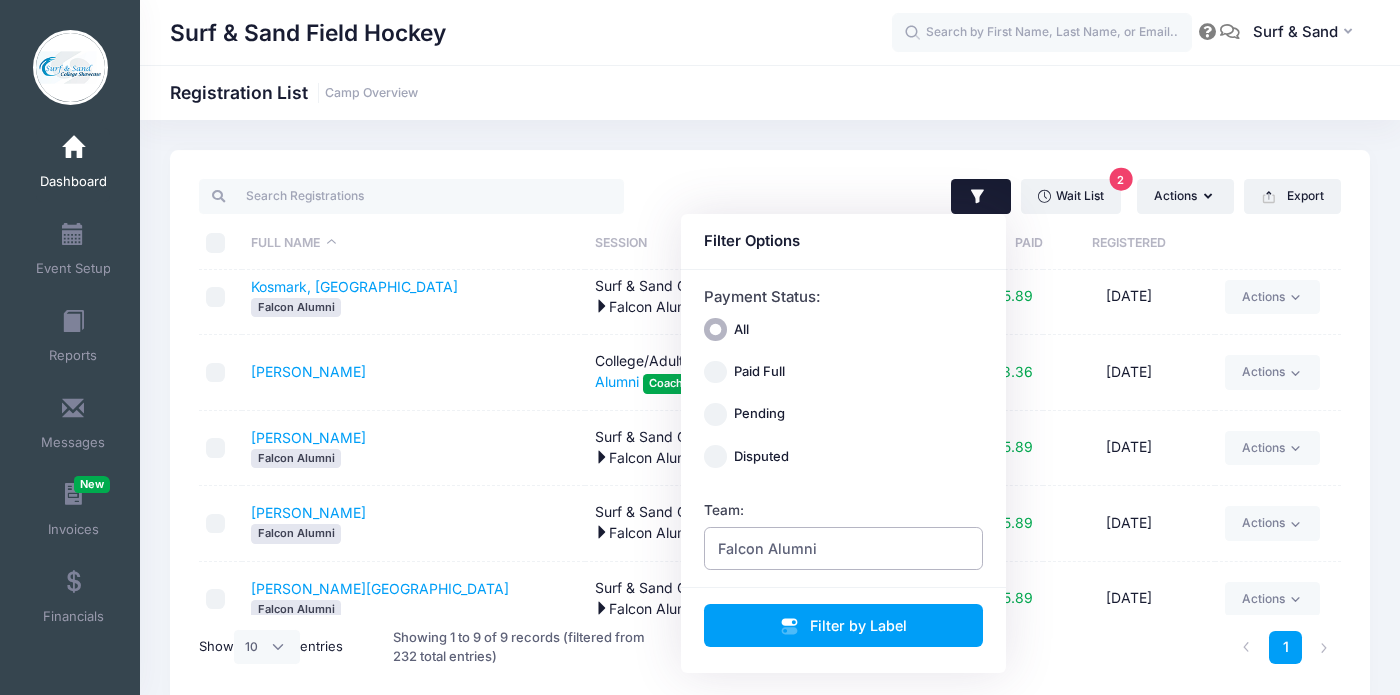 click on "Falcon Alumni" at bounding box center (844, 548) 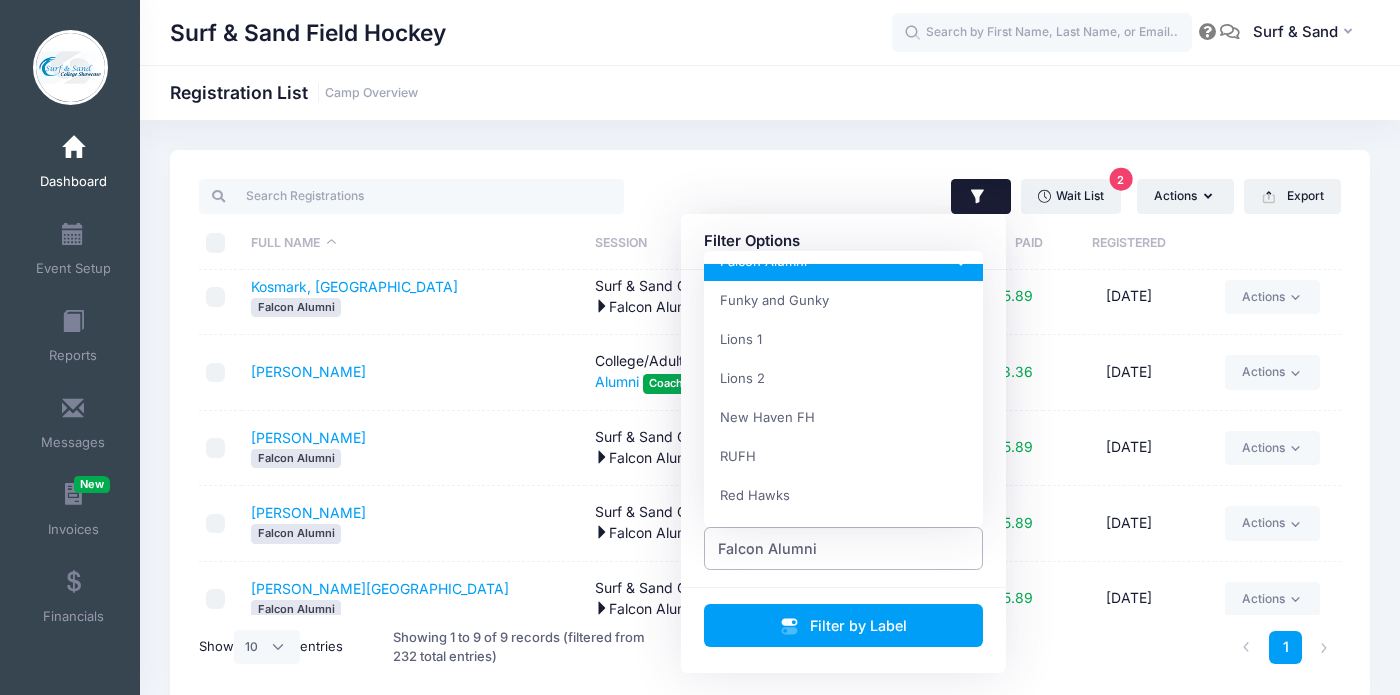 scroll, scrollTop: 0, scrollLeft: 0, axis: both 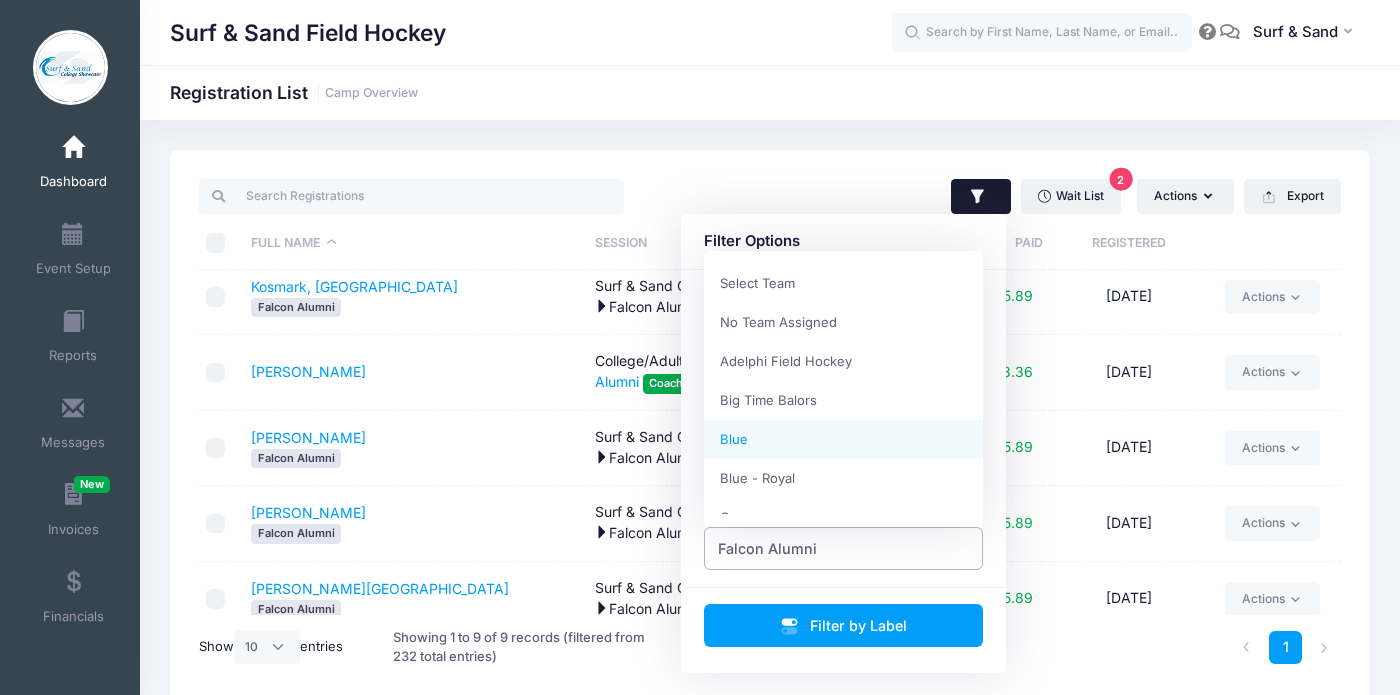 select on "Blue" 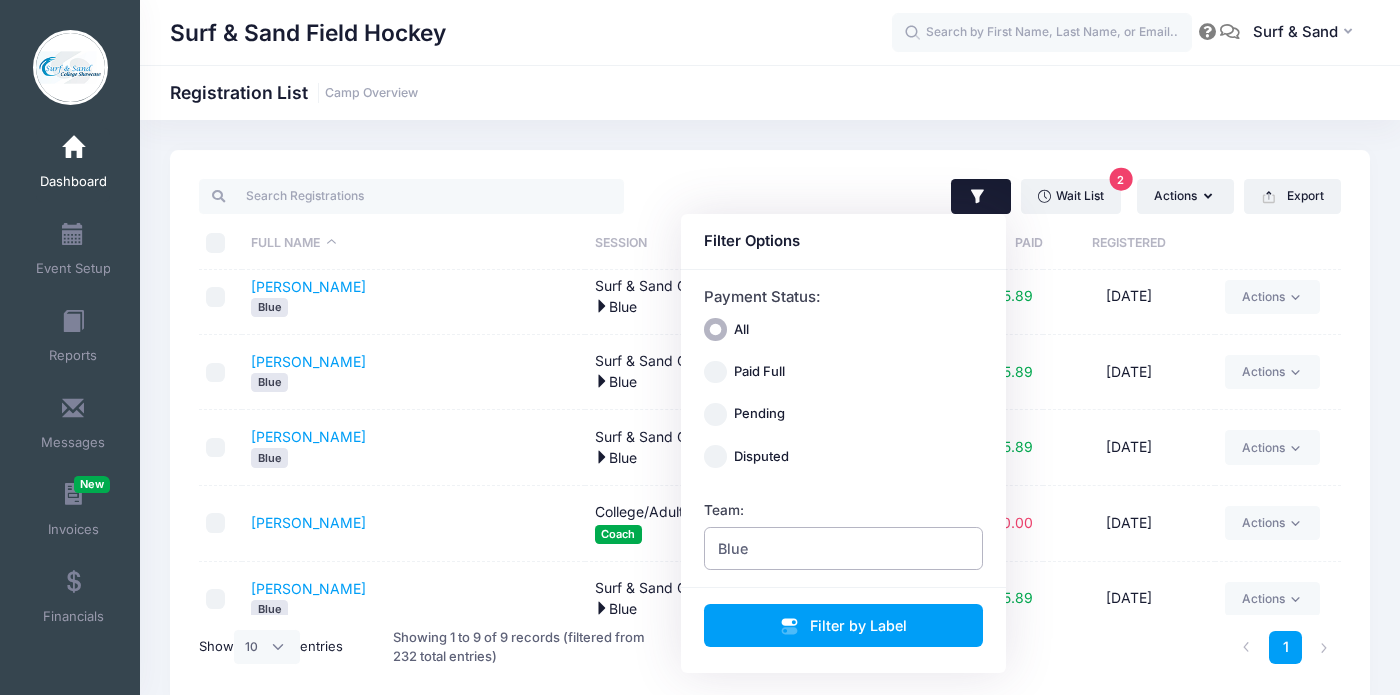 scroll, scrollTop: 0, scrollLeft: 0, axis: both 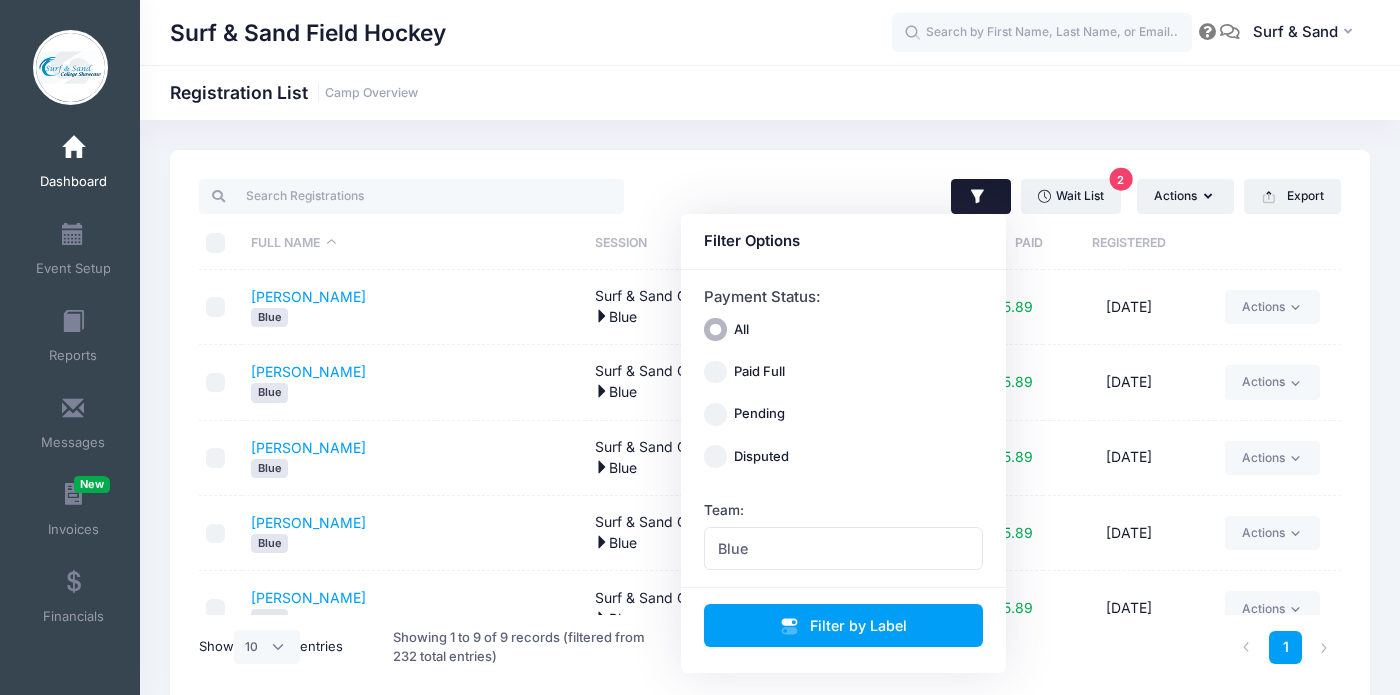 click on "Surf & Sand Field Hockey
Registration List
Camp Overview" at bounding box center [770, 93] 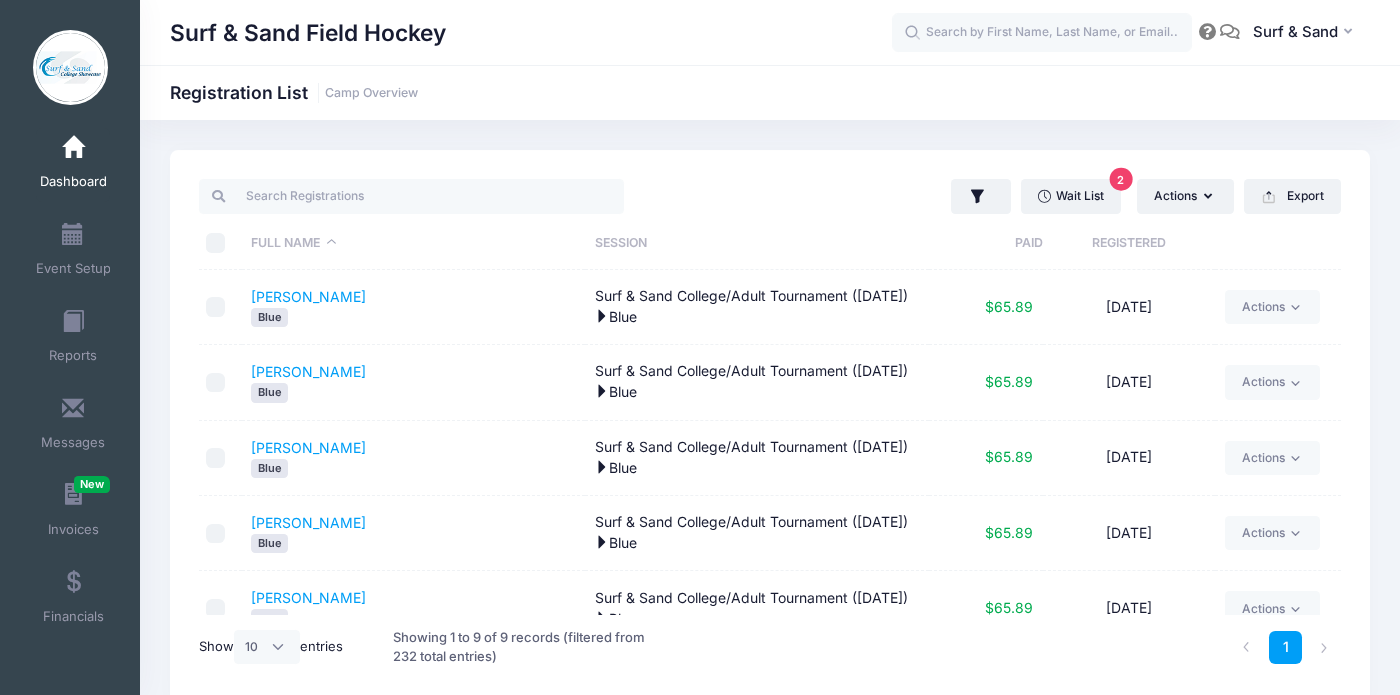 scroll, scrollTop: 170, scrollLeft: 0, axis: vertical 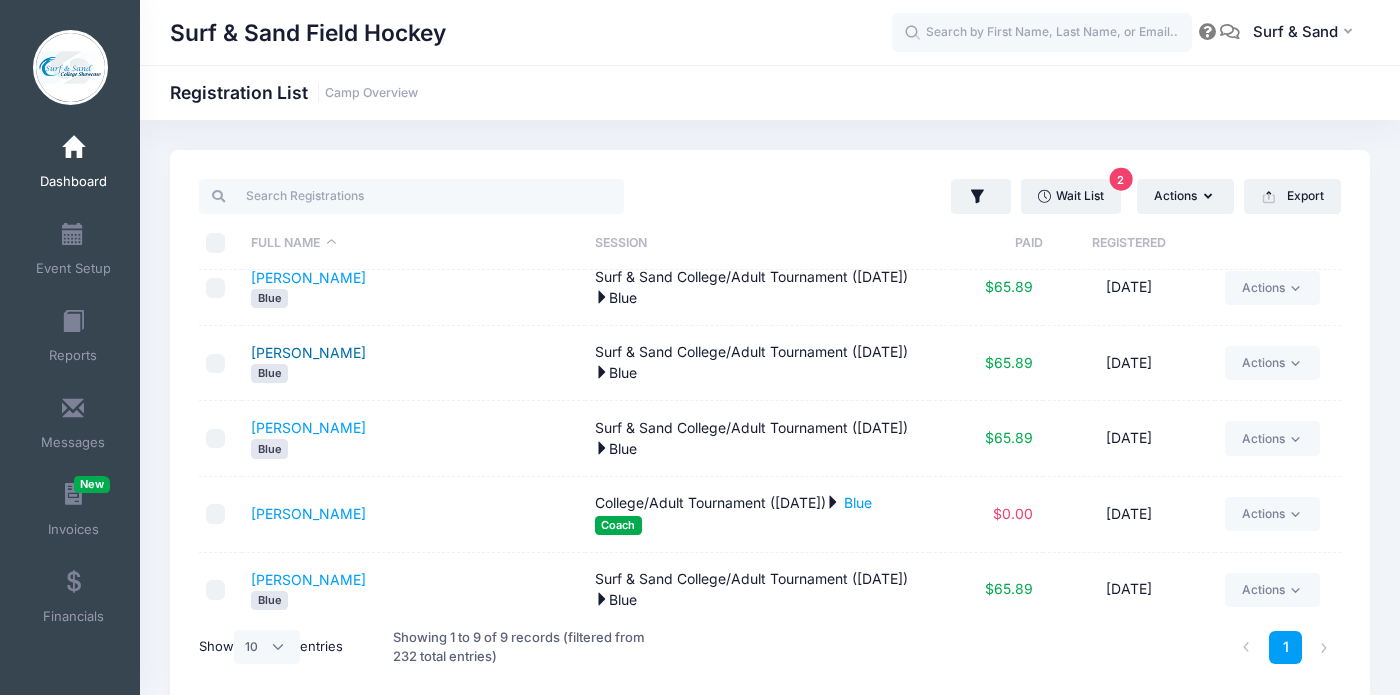 click on "[PERSON_NAME]" at bounding box center (308, 352) 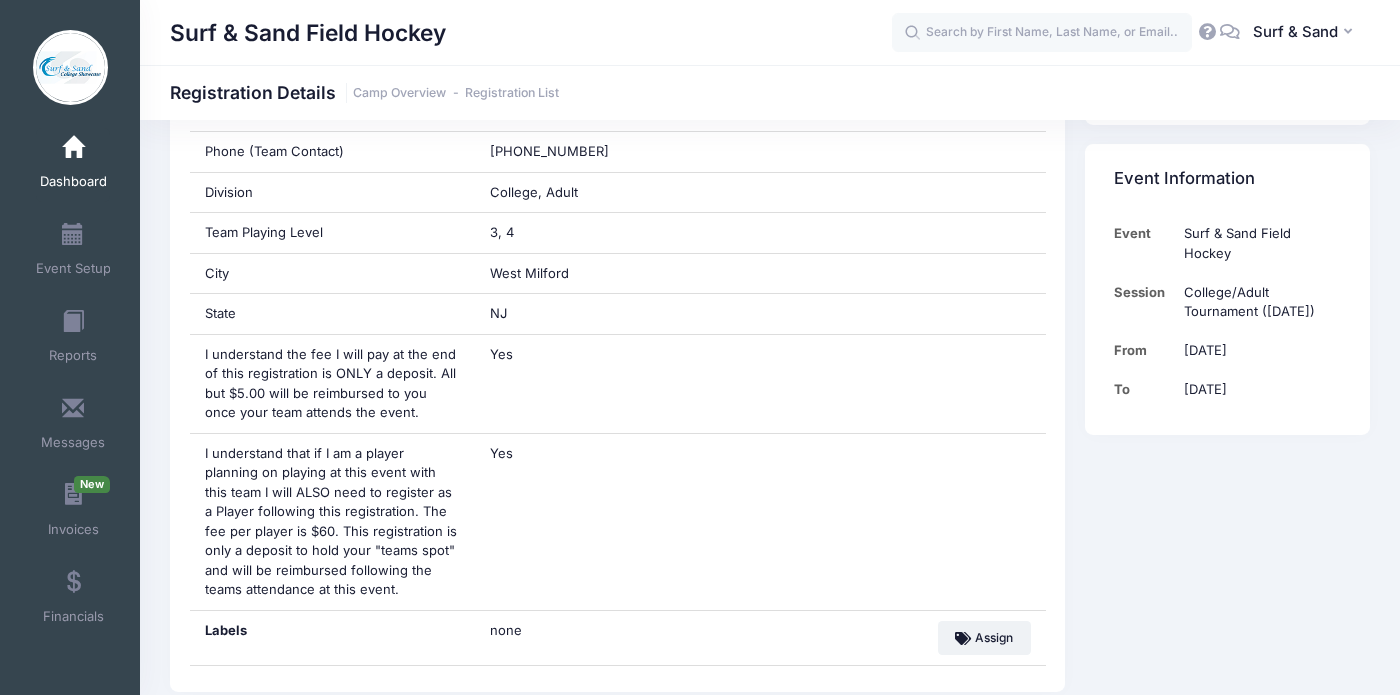 scroll, scrollTop: 1037, scrollLeft: 0, axis: vertical 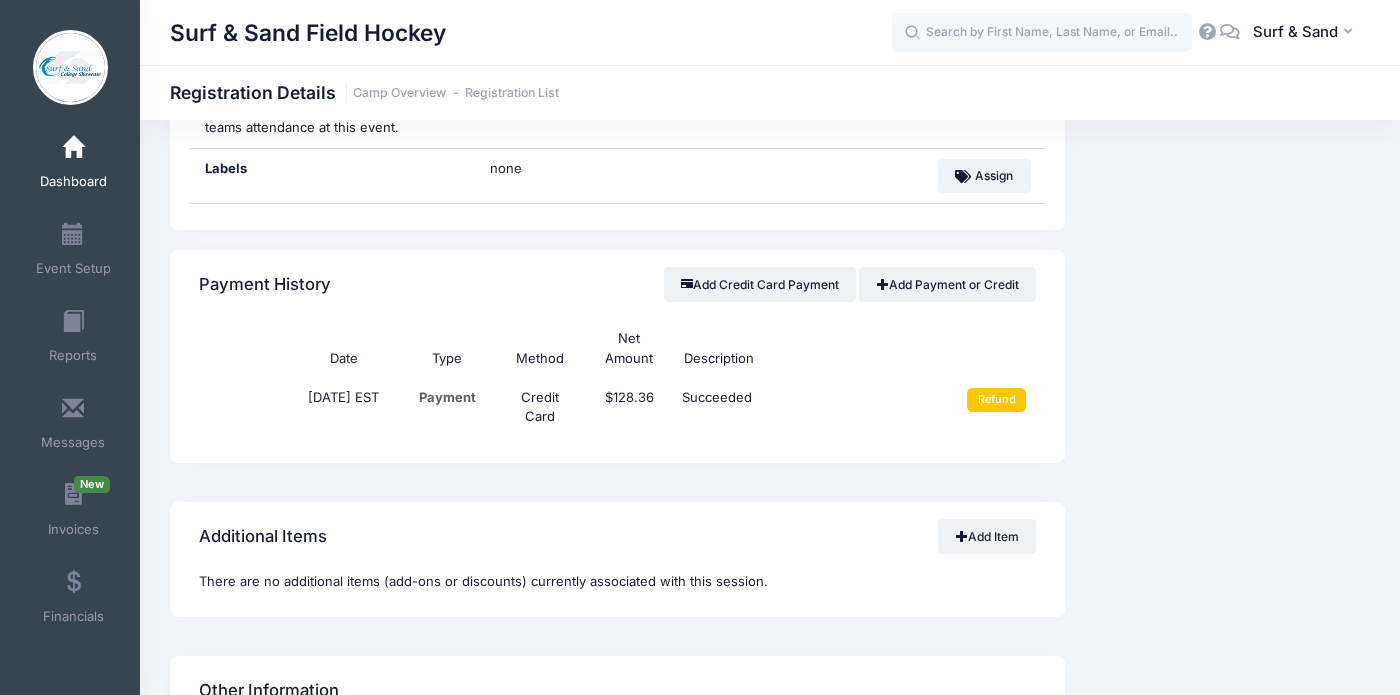 click on "Refund" at bounding box center (989, 407) 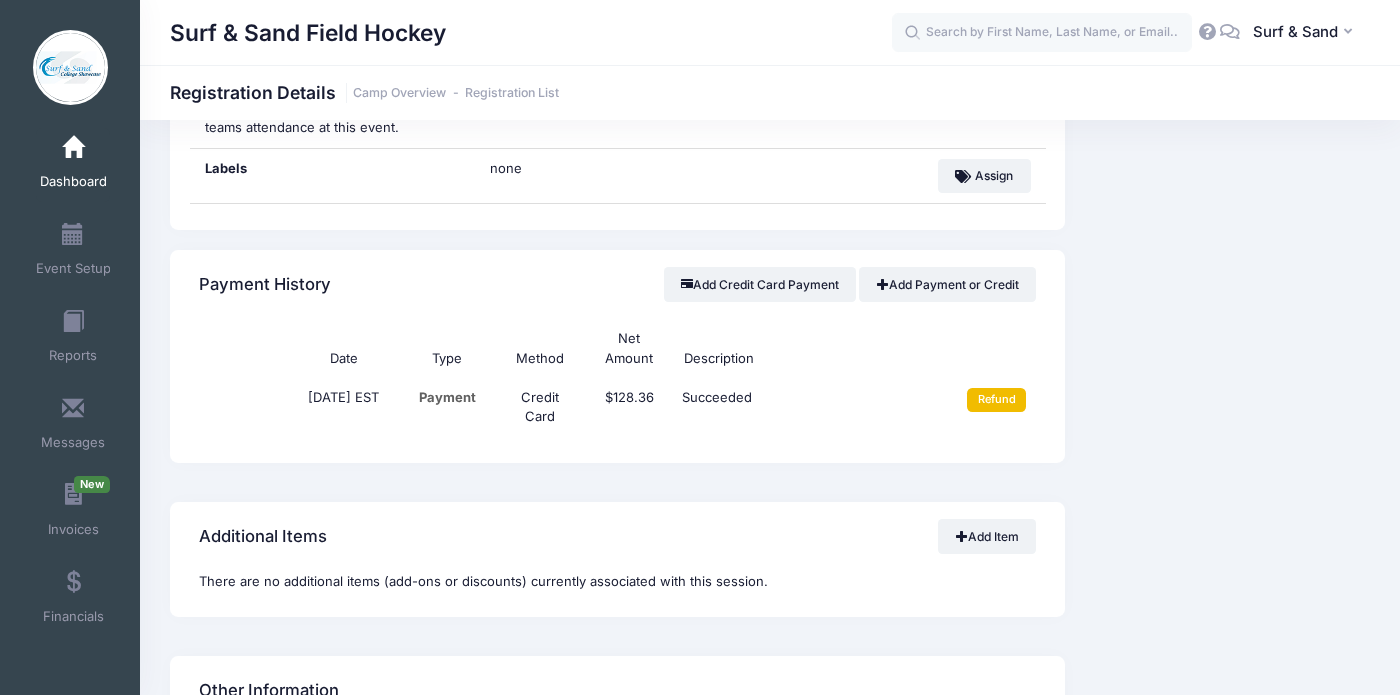 click on "Refund" at bounding box center [996, 400] 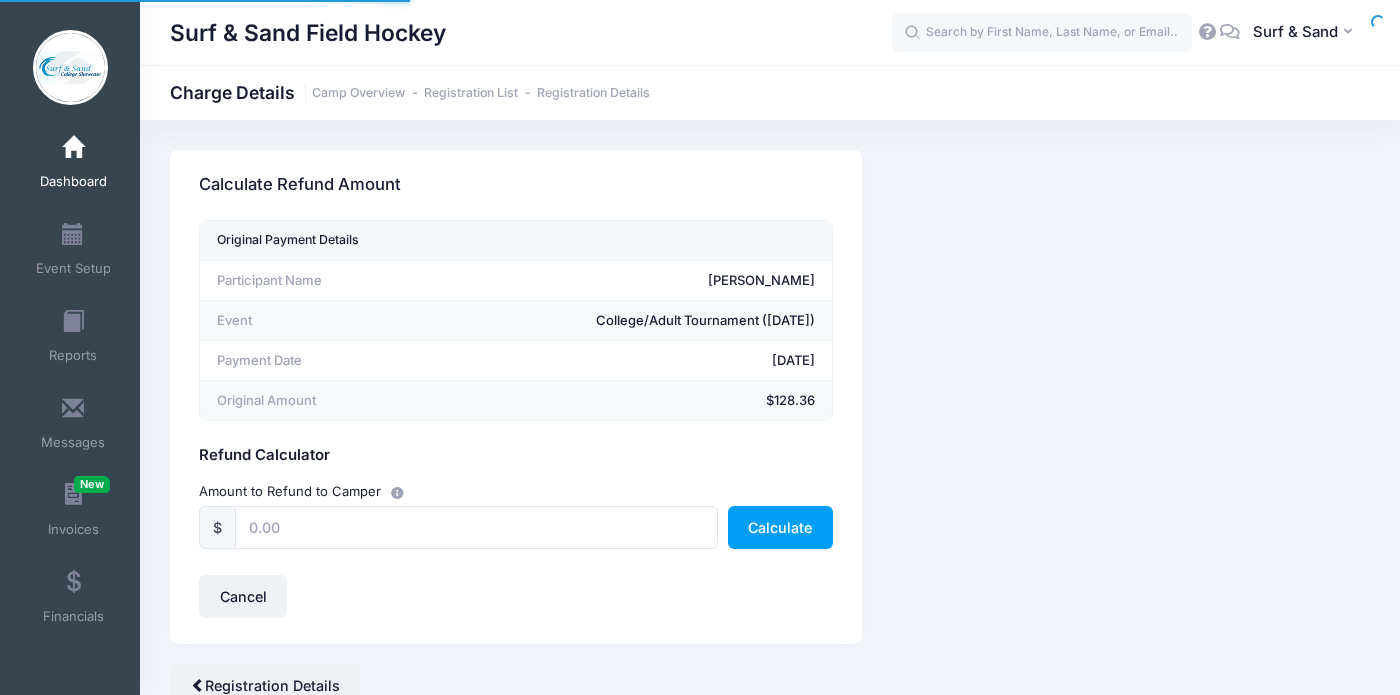 scroll, scrollTop: 0, scrollLeft: 0, axis: both 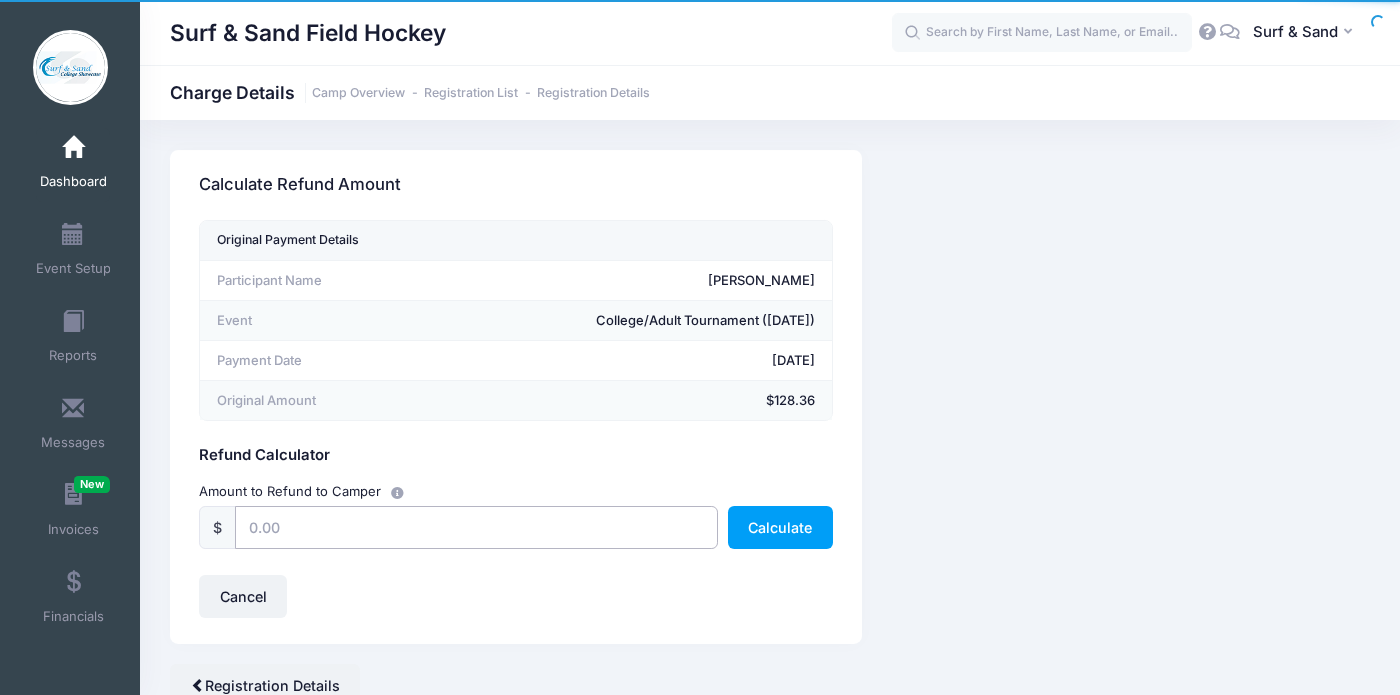 click at bounding box center (476, 527) 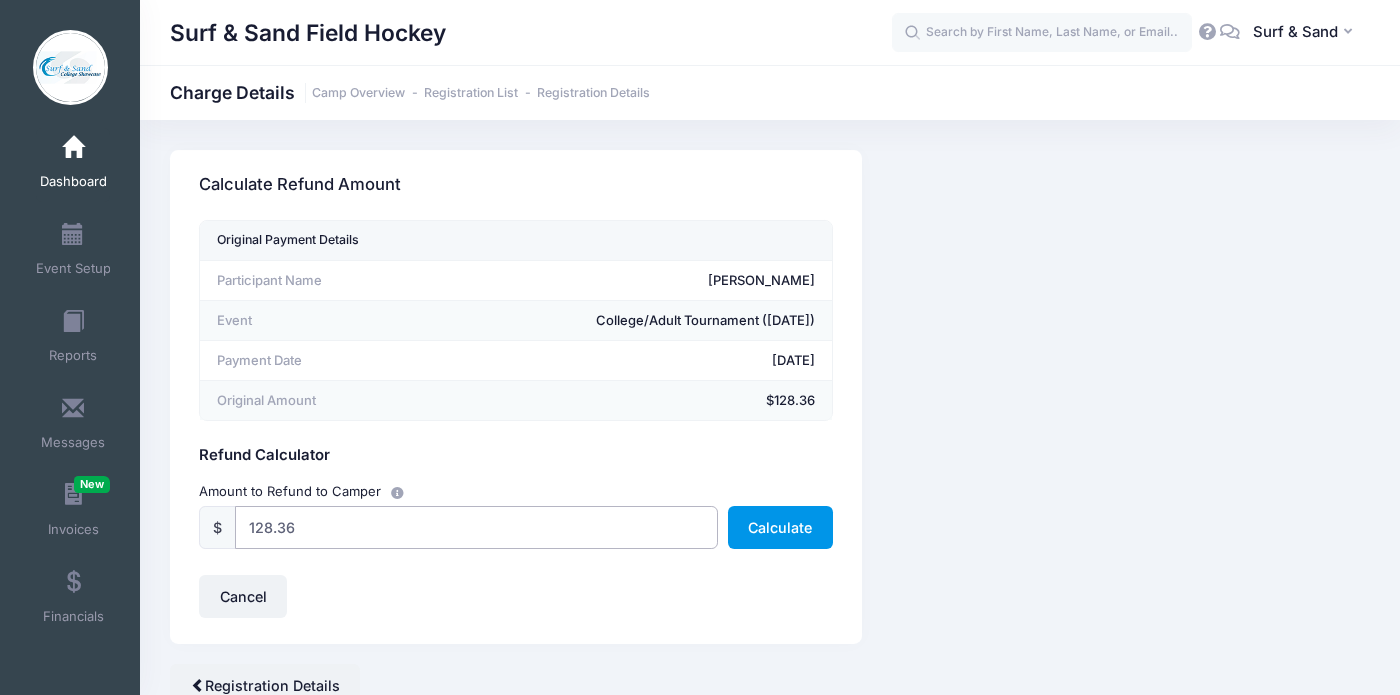 type on "128.36" 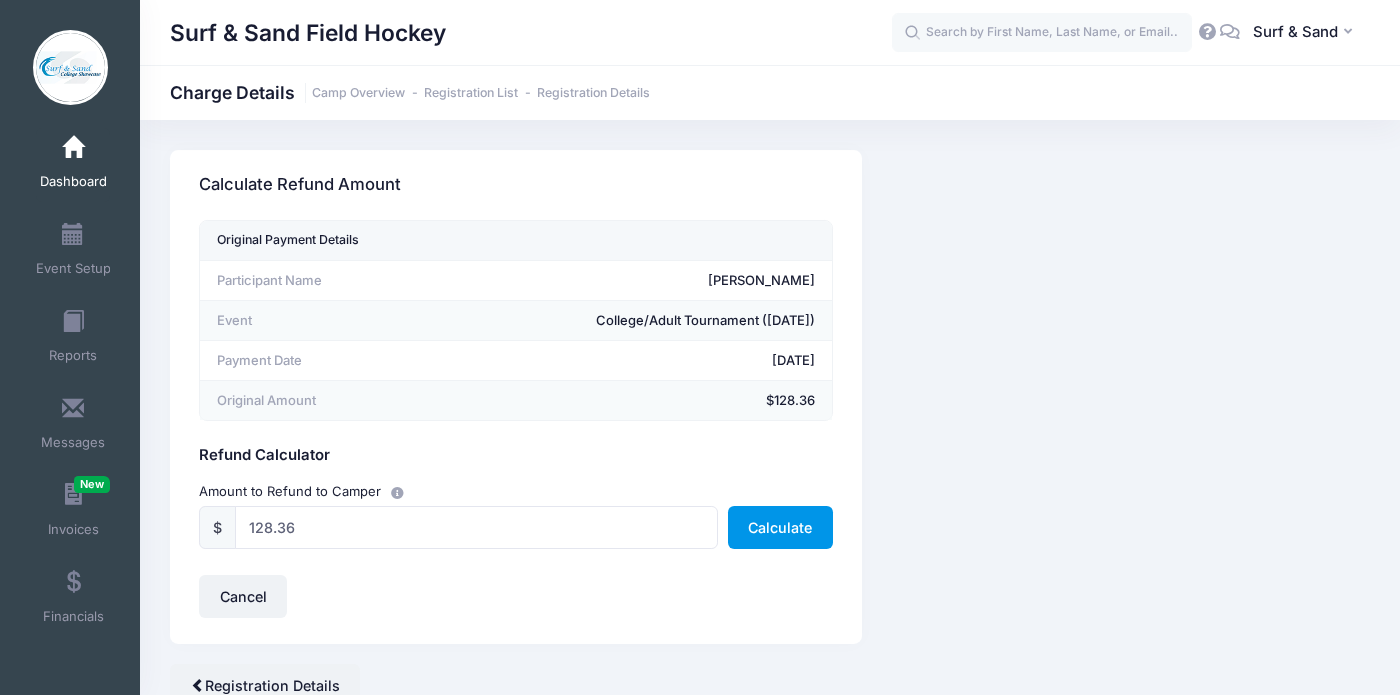 click on "Calculate" at bounding box center (780, 527) 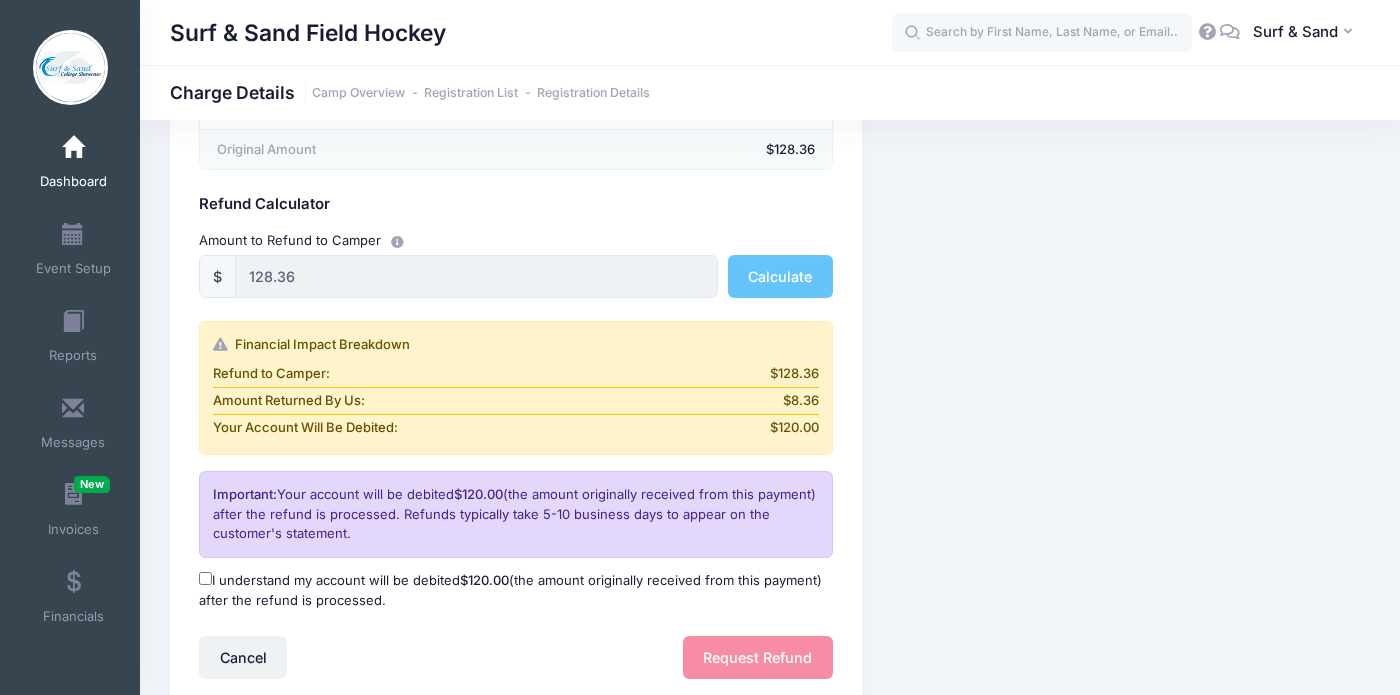 scroll, scrollTop: 307, scrollLeft: 0, axis: vertical 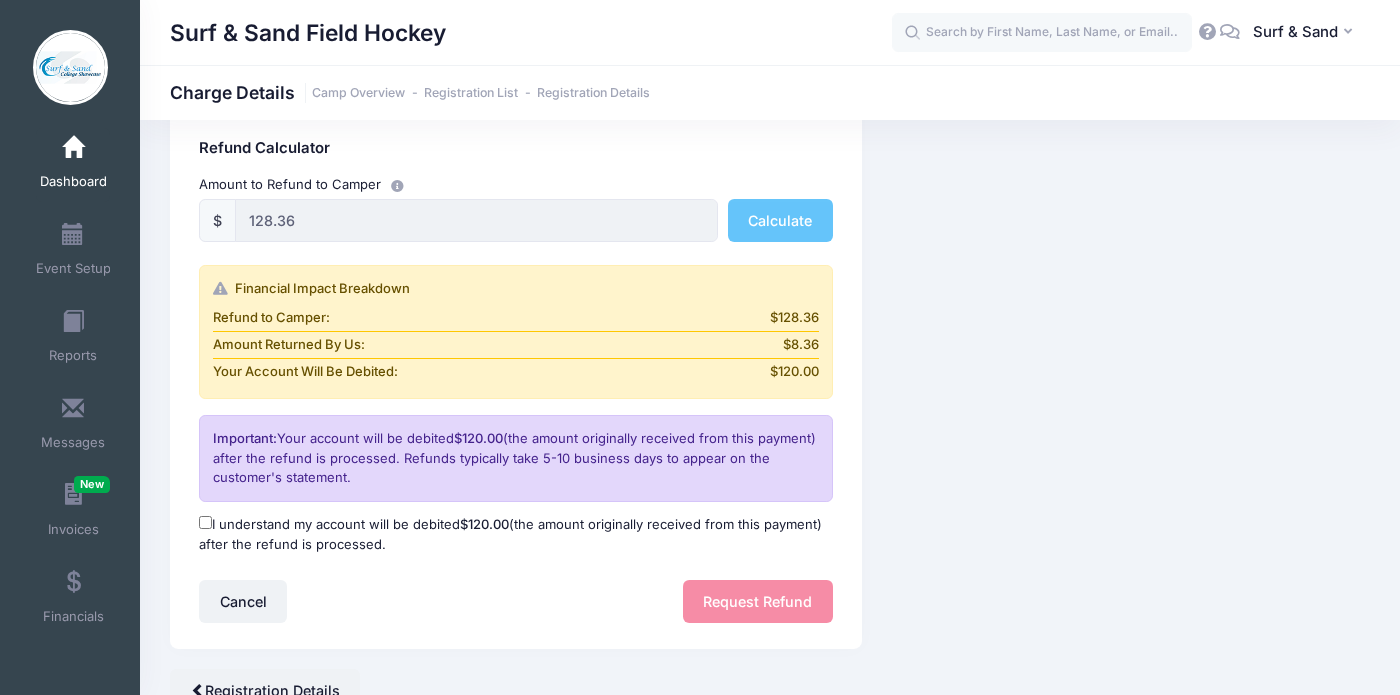 click on "I understand my account will be debited  $120.00  (the amount originally received from this payment) after the refund is processed." at bounding box center [515, 534] 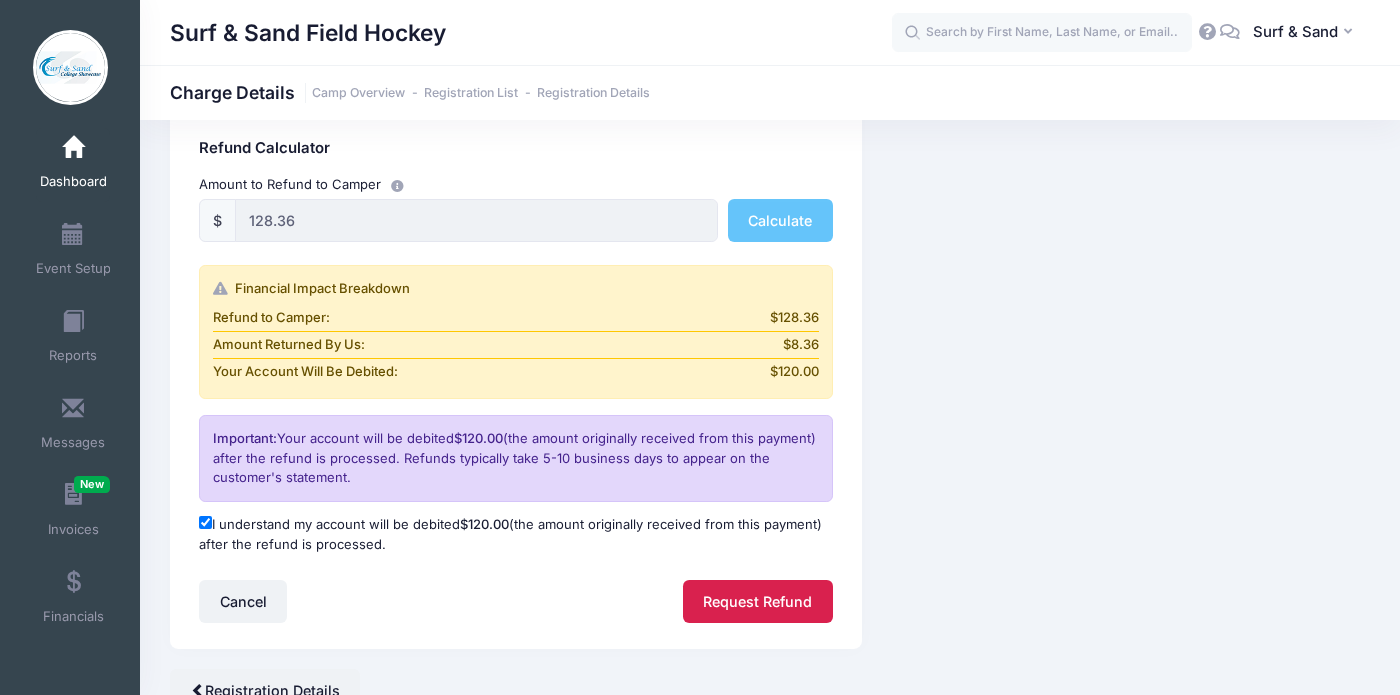 click on "Request Refund" at bounding box center (758, 601) 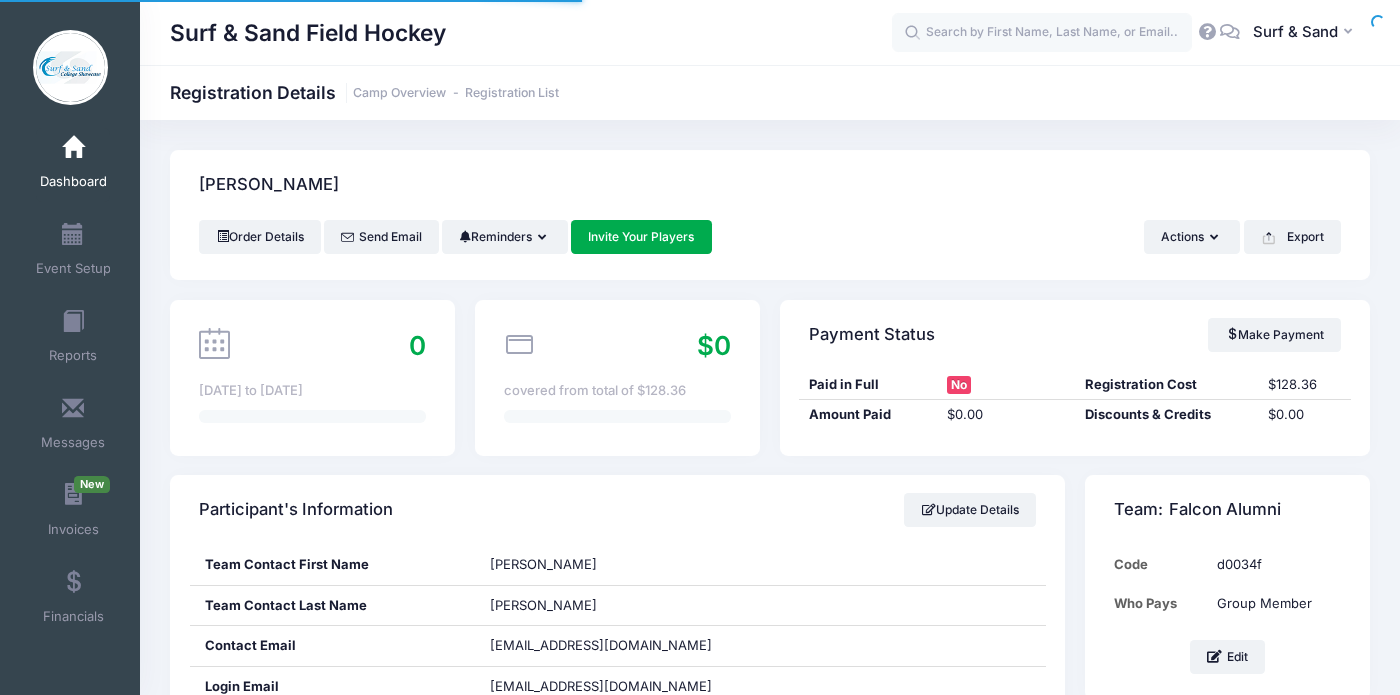 scroll, scrollTop: 0, scrollLeft: 0, axis: both 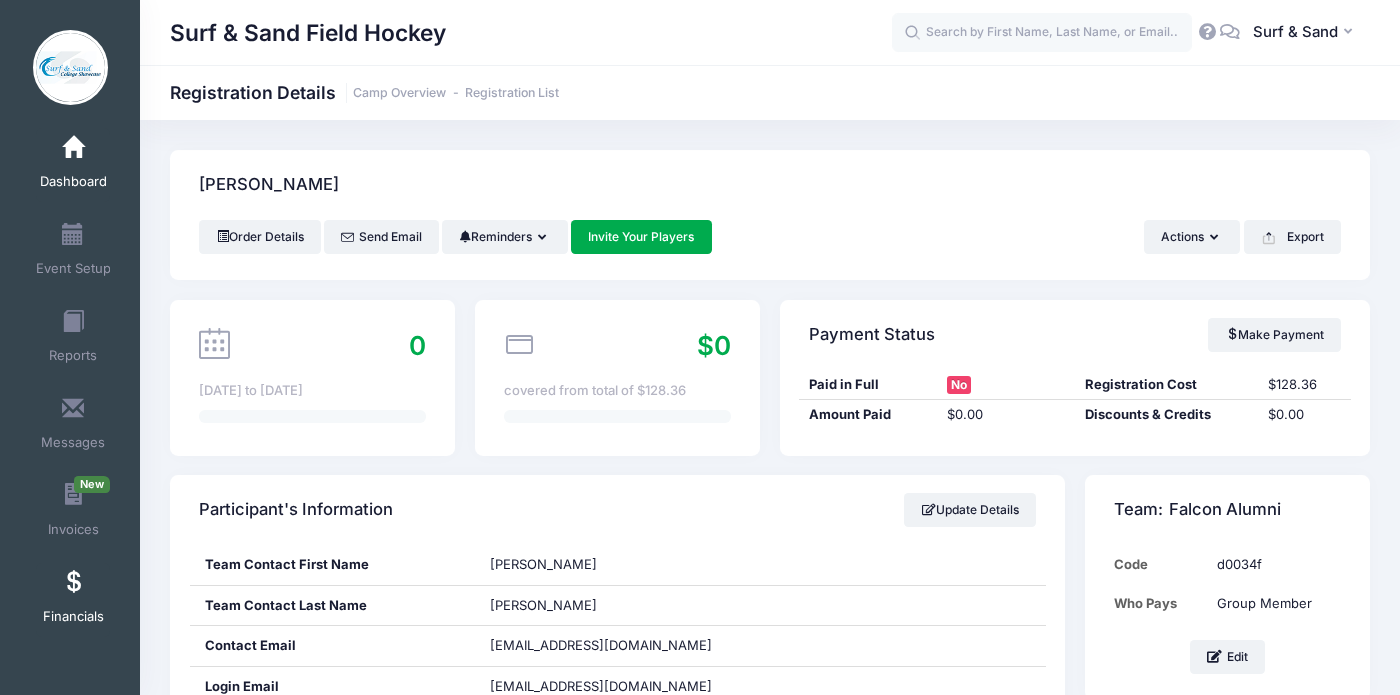 click at bounding box center [73, 583] 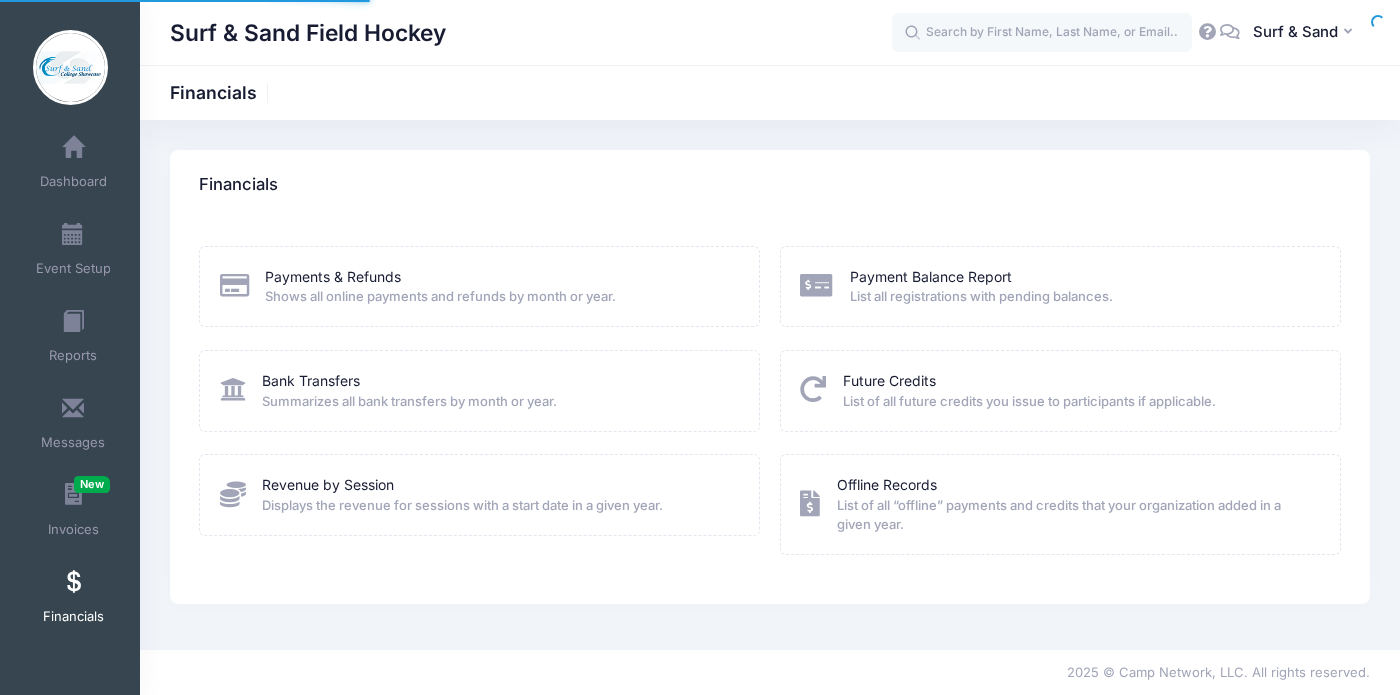scroll, scrollTop: 0, scrollLeft: 0, axis: both 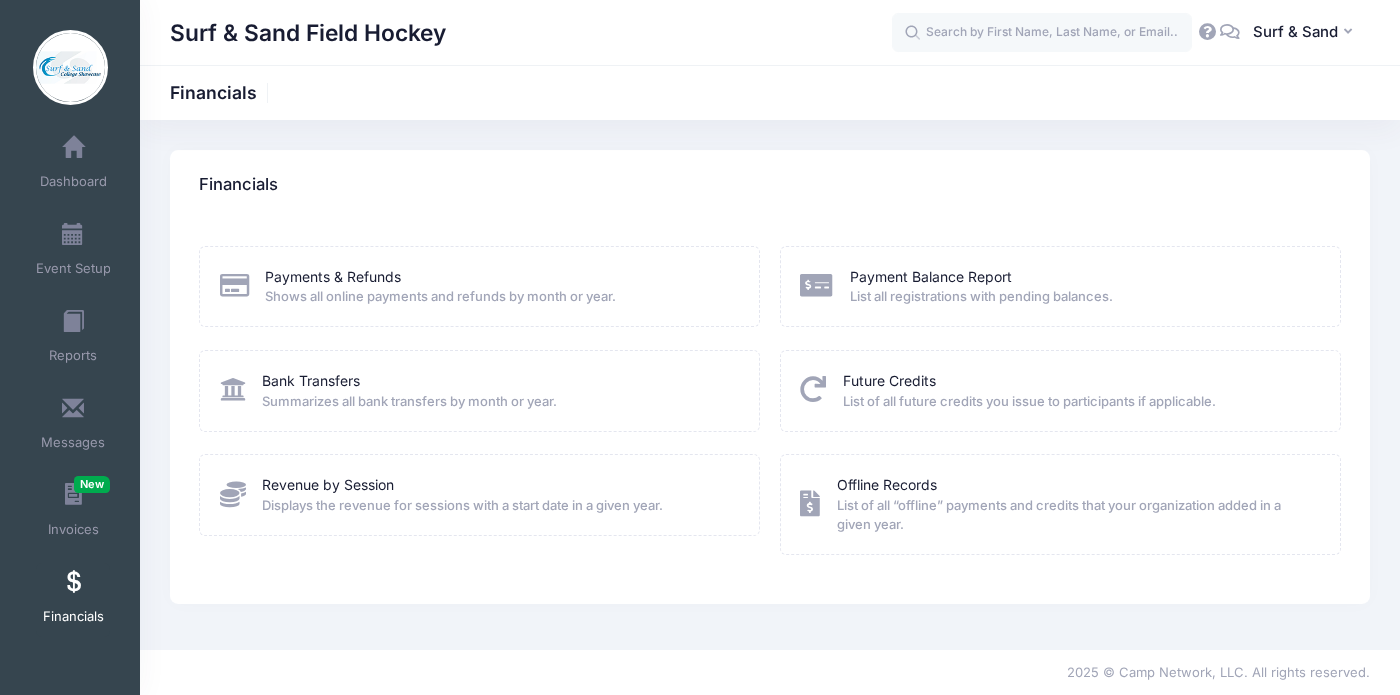 click on "Displays the revenue for sessions with a start date in a given year." at bounding box center (462, 506) 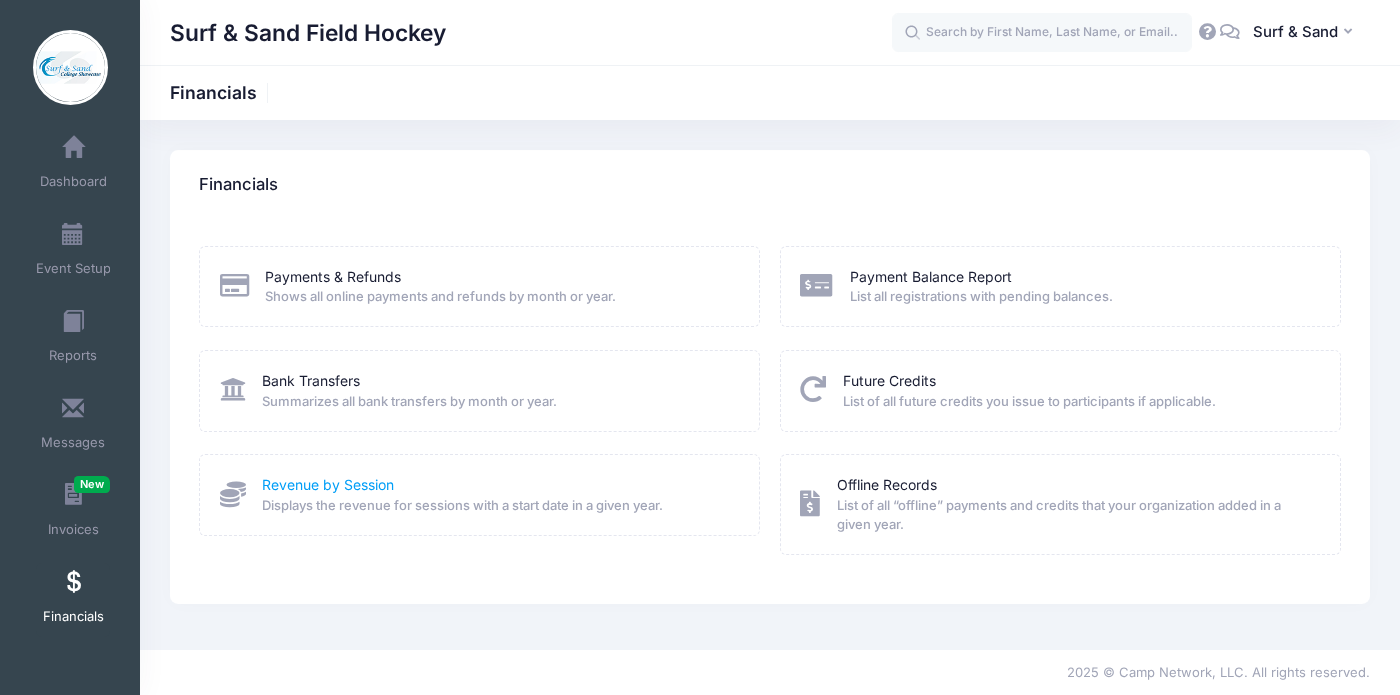 click on "Revenue by Session" at bounding box center (328, 484) 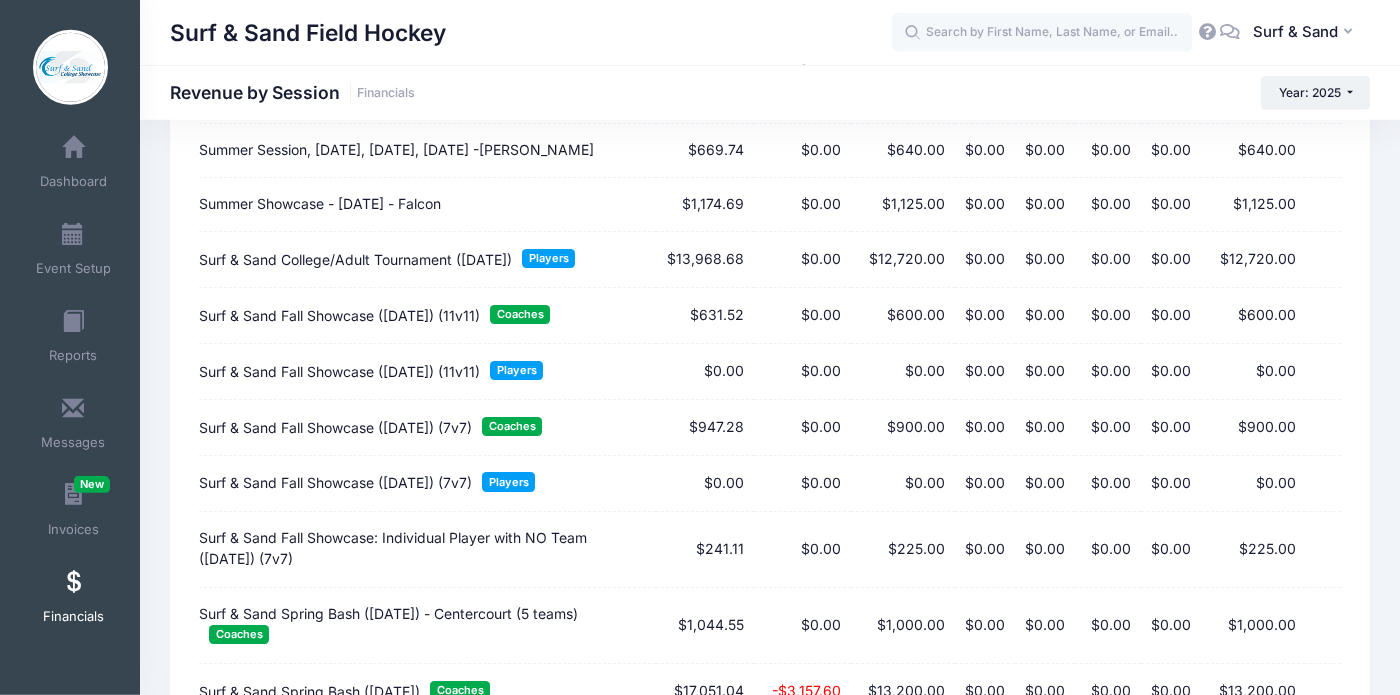 scroll, scrollTop: 1976, scrollLeft: 0, axis: vertical 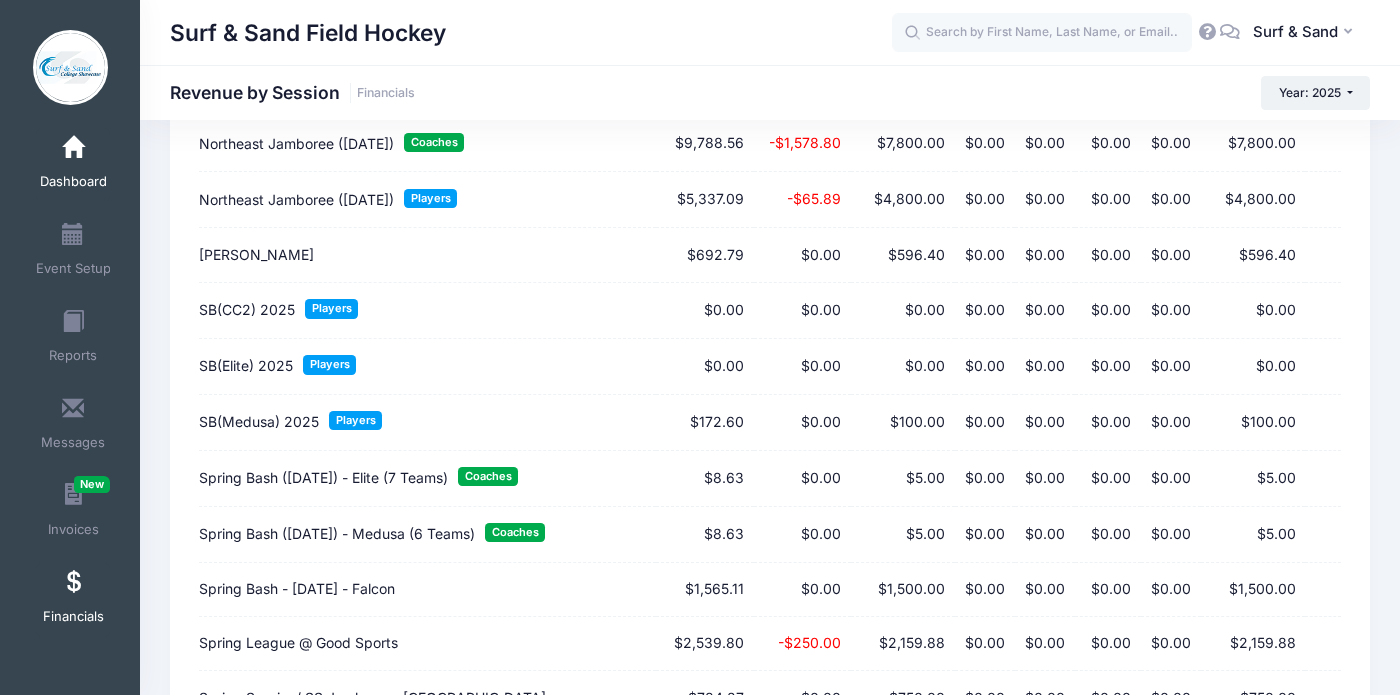 click on "Dashboard" at bounding box center (73, 165) 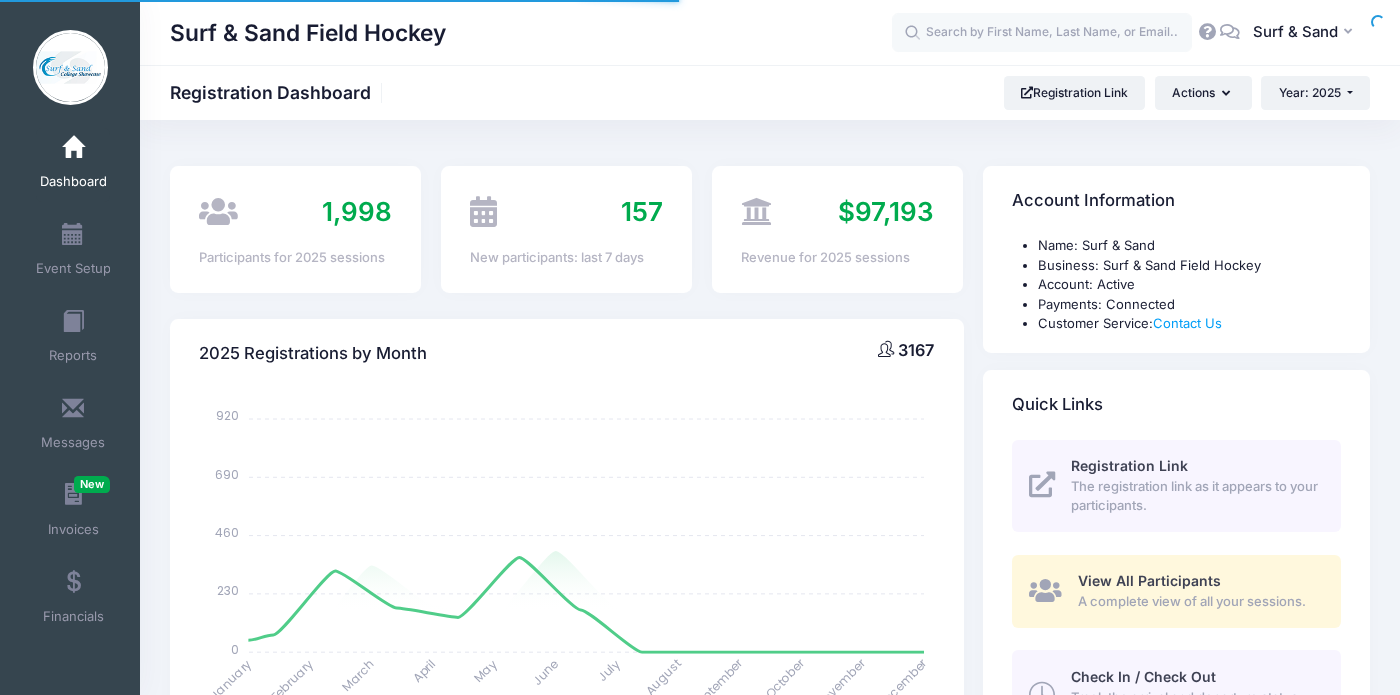 scroll, scrollTop: 0, scrollLeft: 0, axis: both 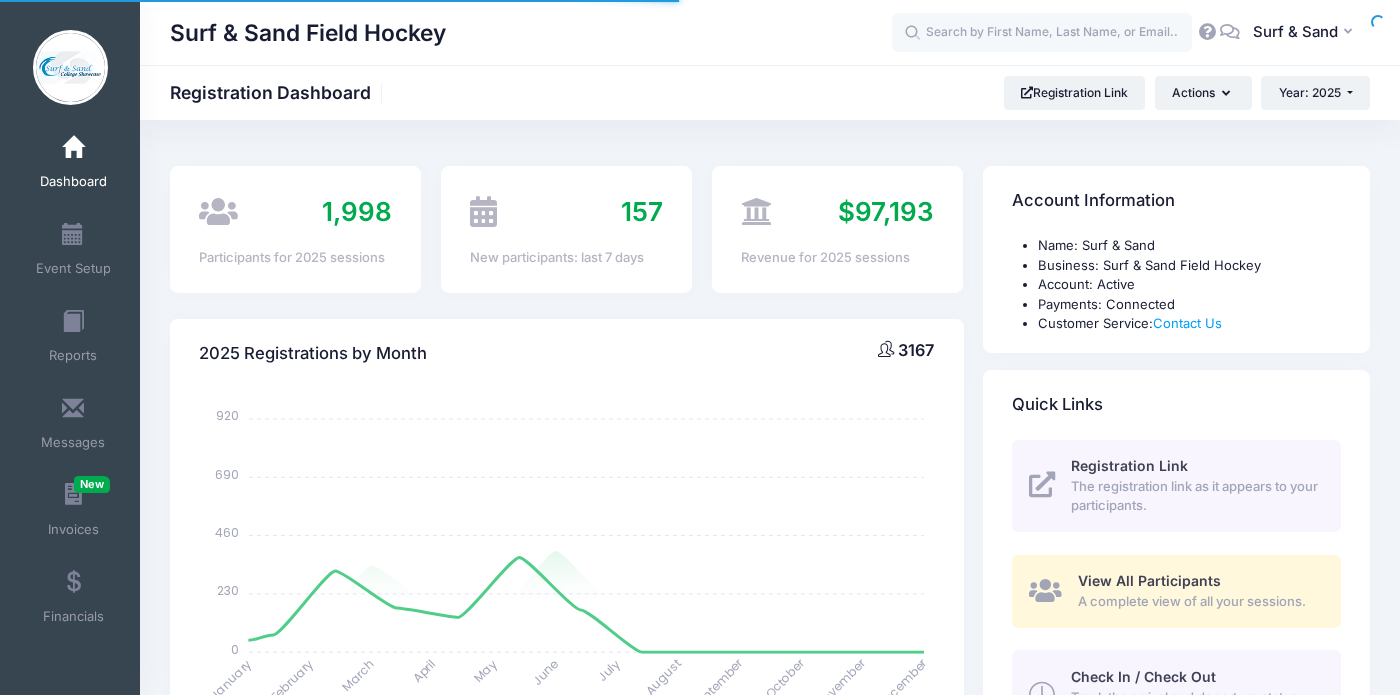 select 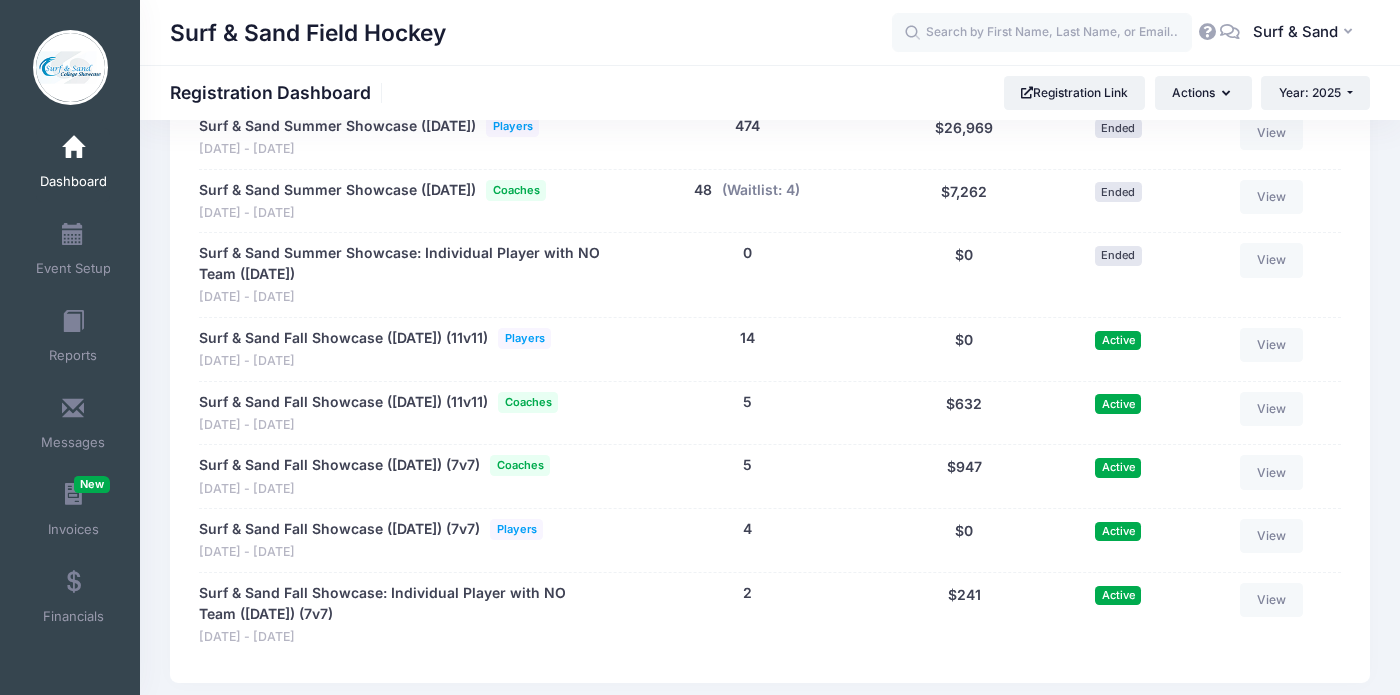 scroll, scrollTop: 4098, scrollLeft: 0, axis: vertical 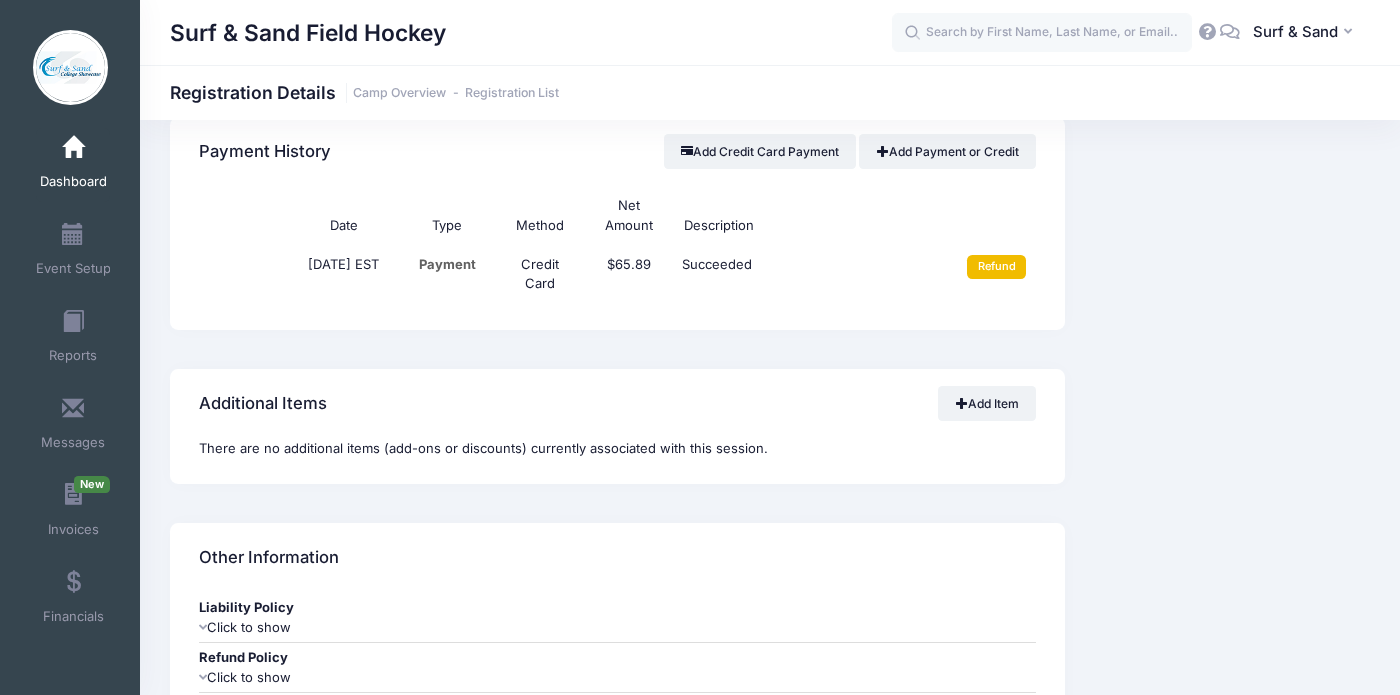 click on "Refund" at bounding box center (996, 267) 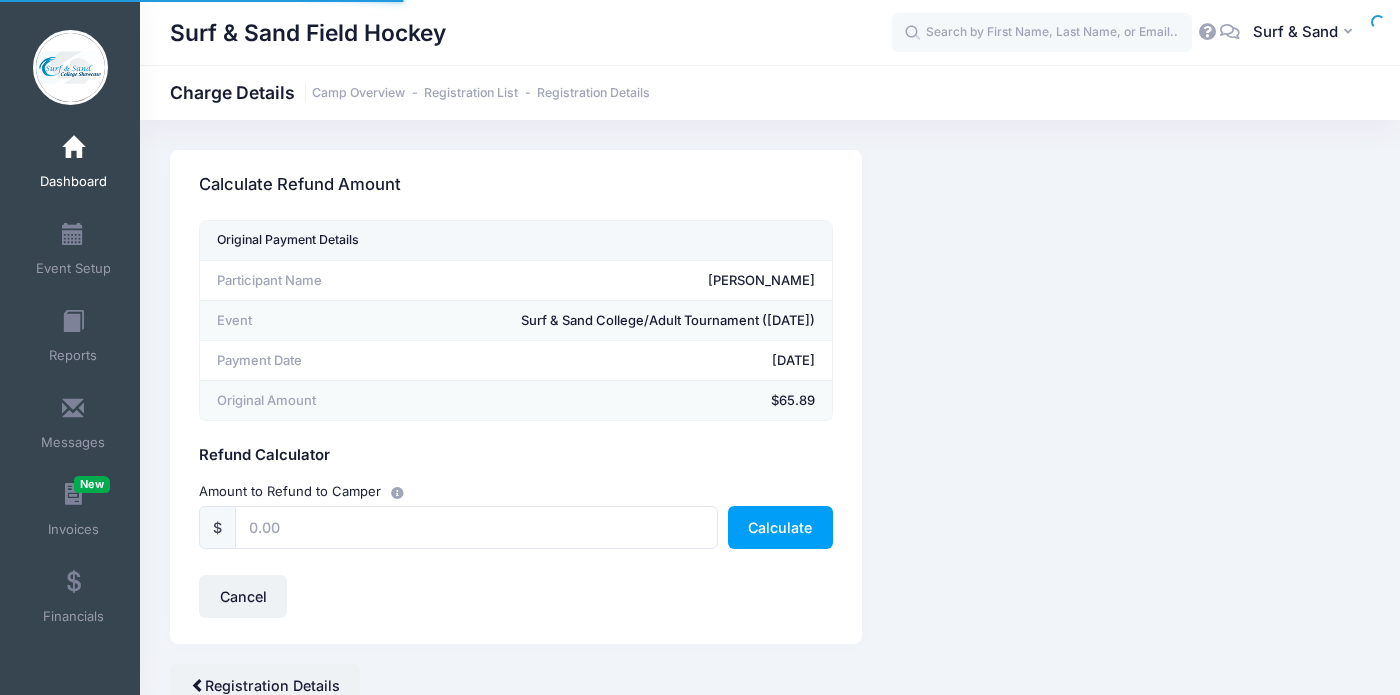 scroll, scrollTop: 0, scrollLeft: 0, axis: both 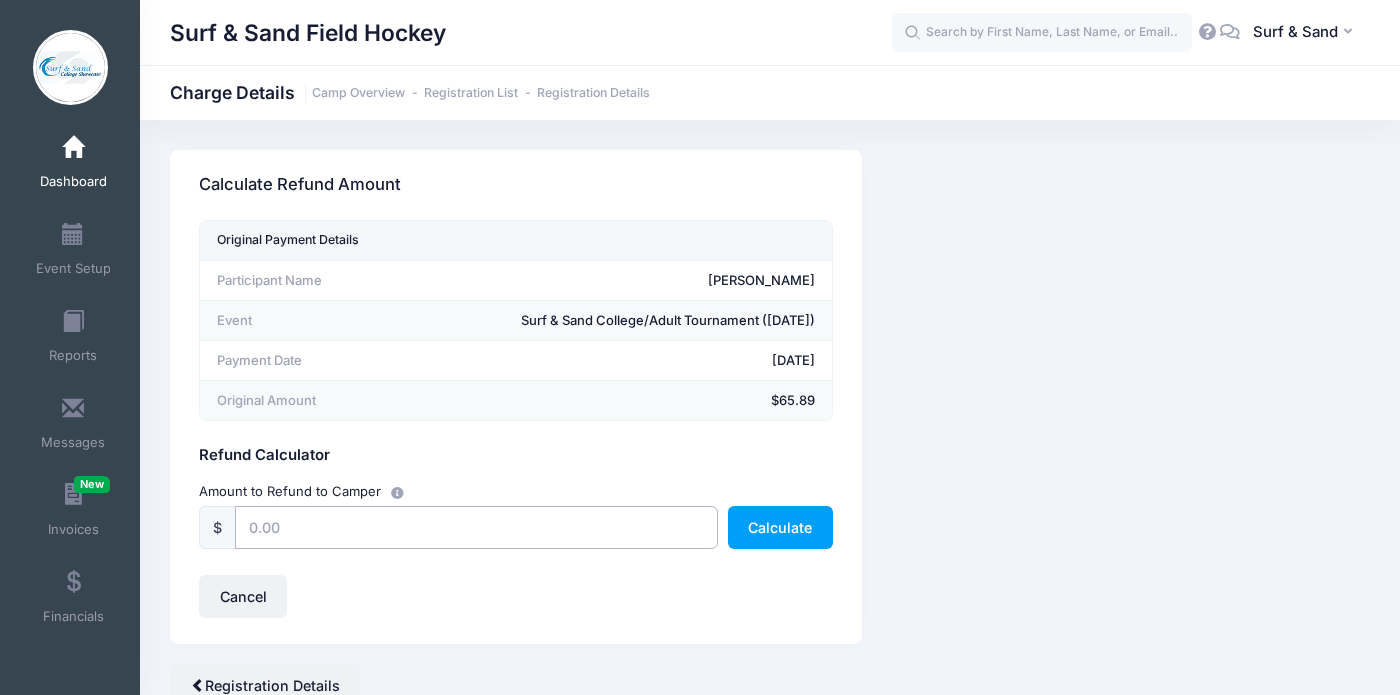click at bounding box center [476, 527] 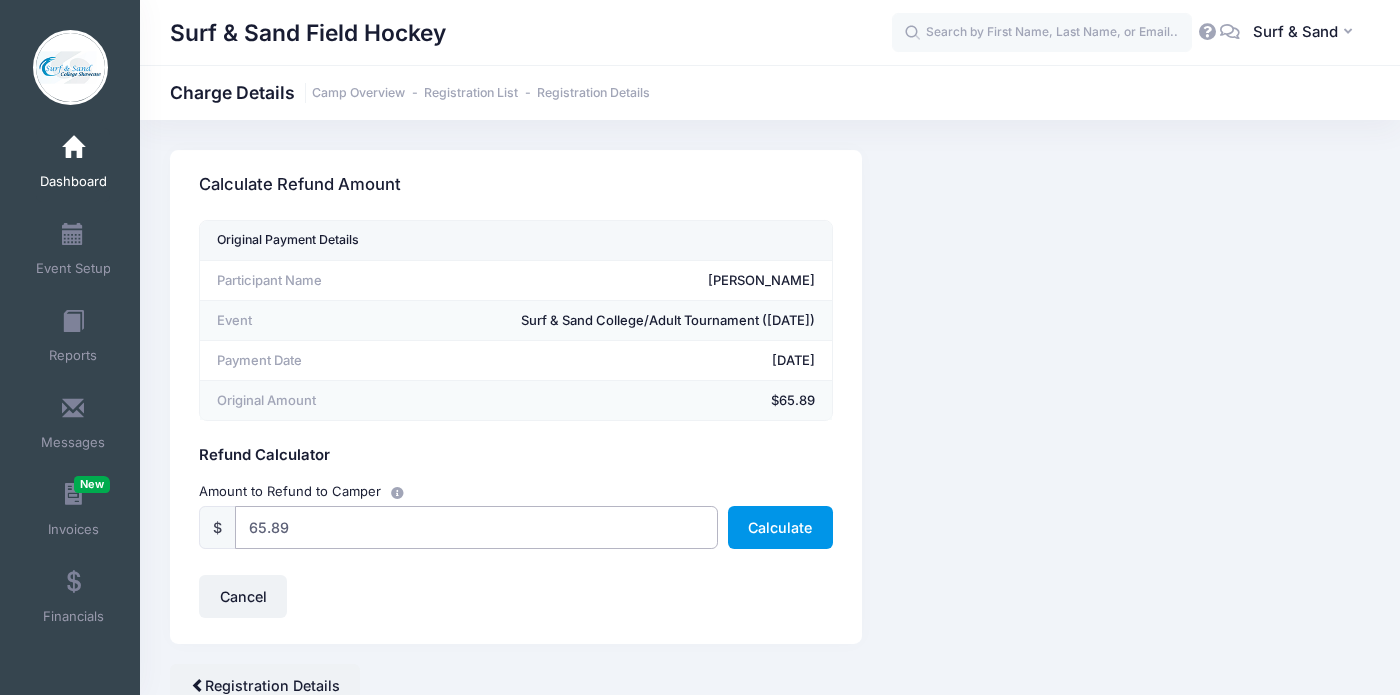 type on "65.89" 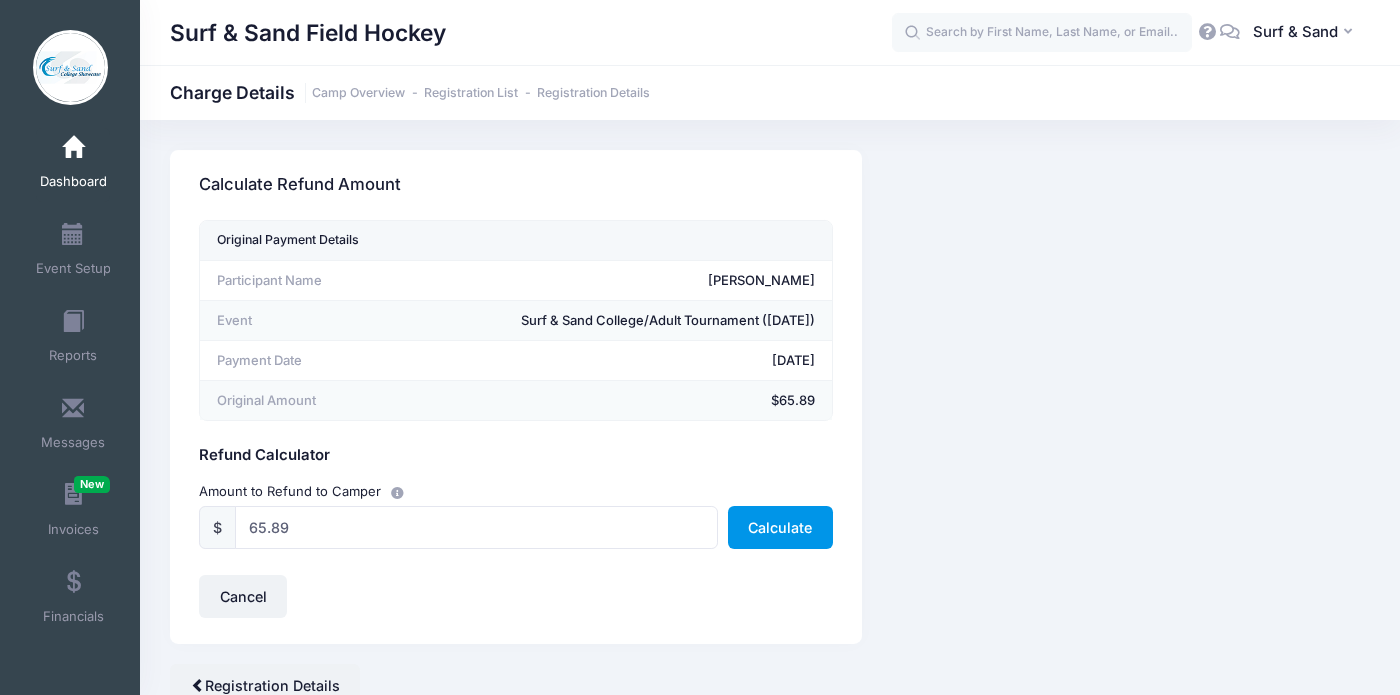 click on "Calculate" at bounding box center (780, 527) 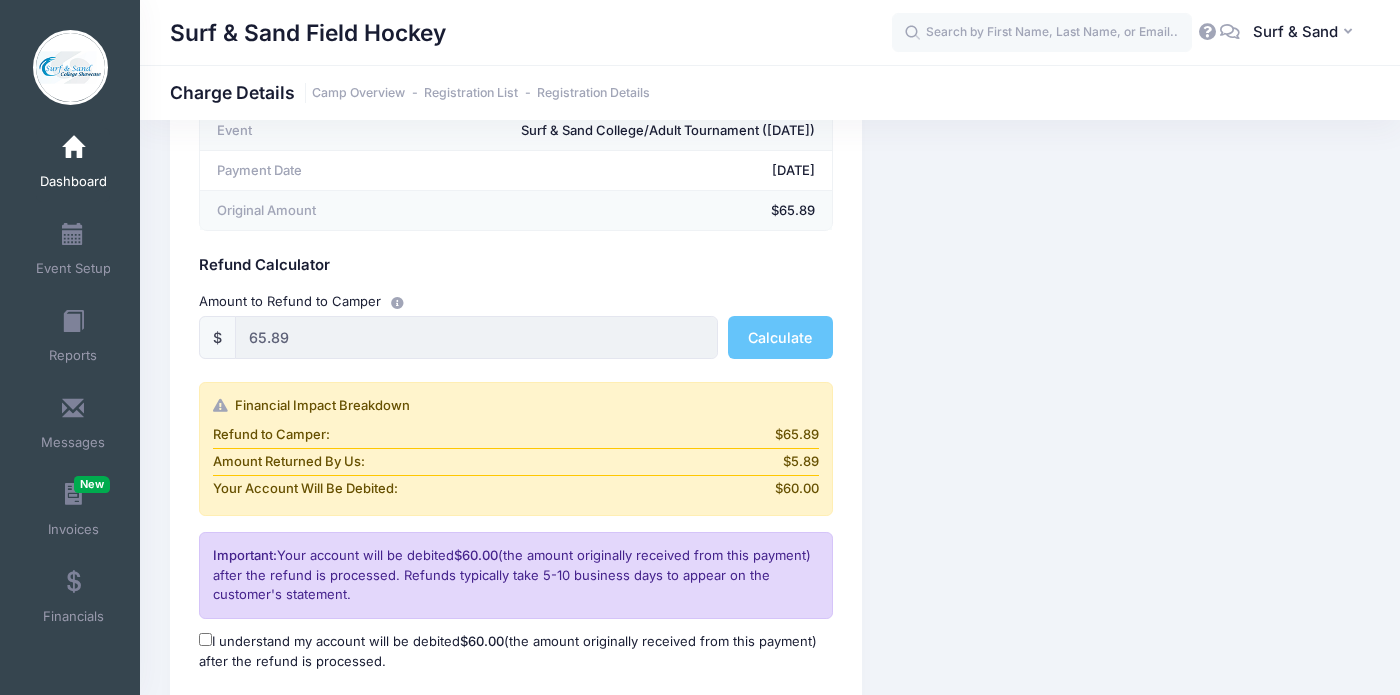 scroll, scrollTop: 324, scrollLeft: 0, axis: vertical 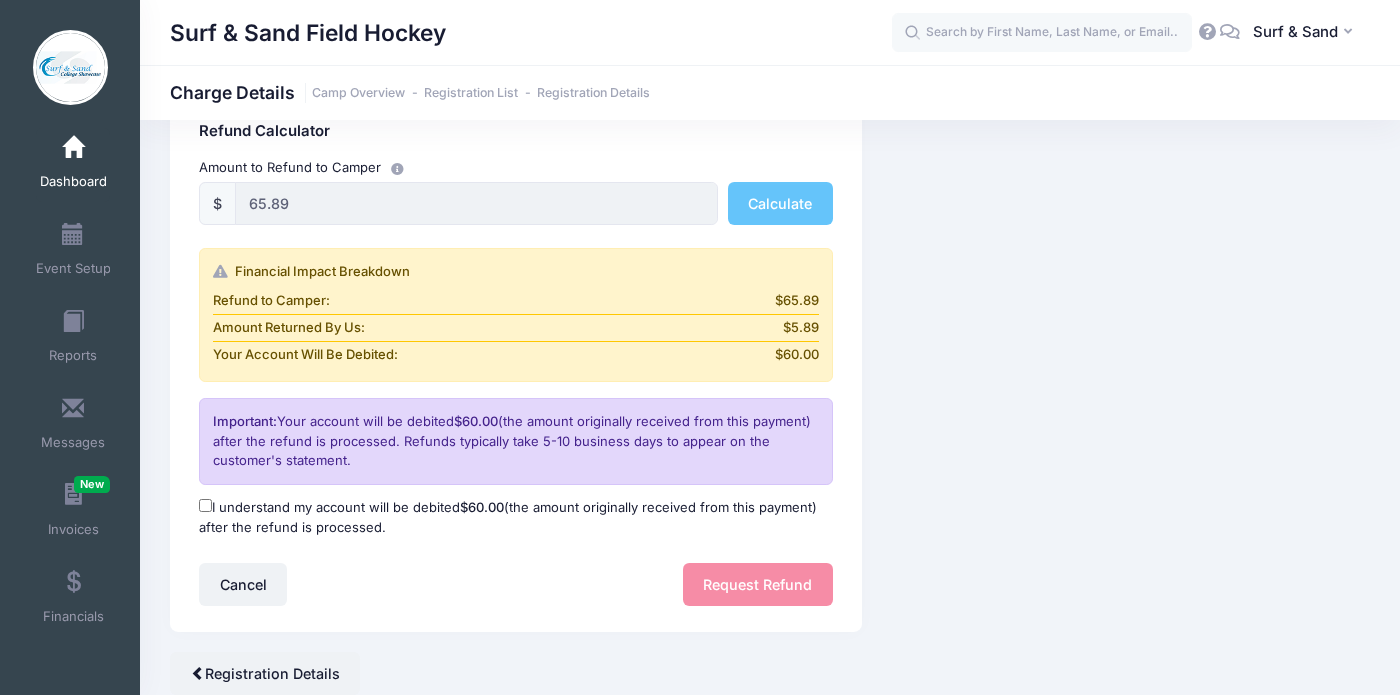 click on "I understand my account will be debited  $60.00  (the amount originally received from this payment) after the refund is processed." at bounding box center [205, 505] 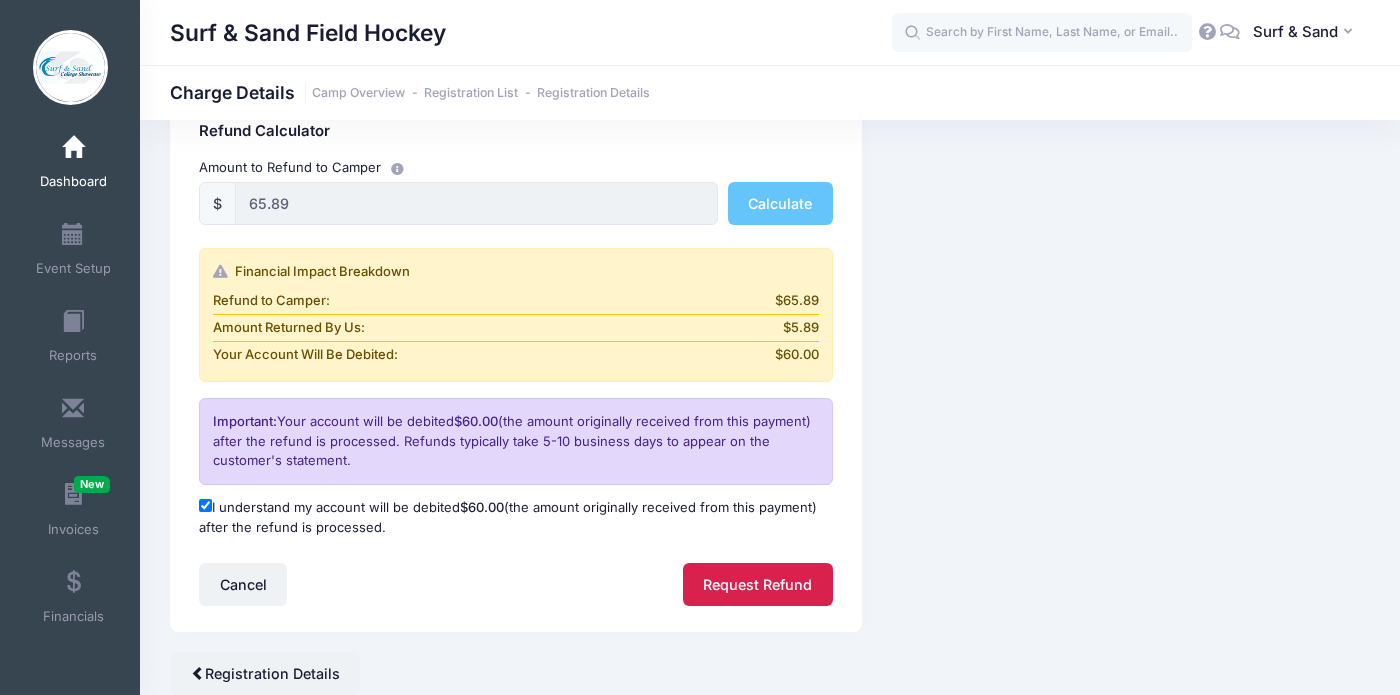 click on "Request Refund" at bounding box center [758, 584] 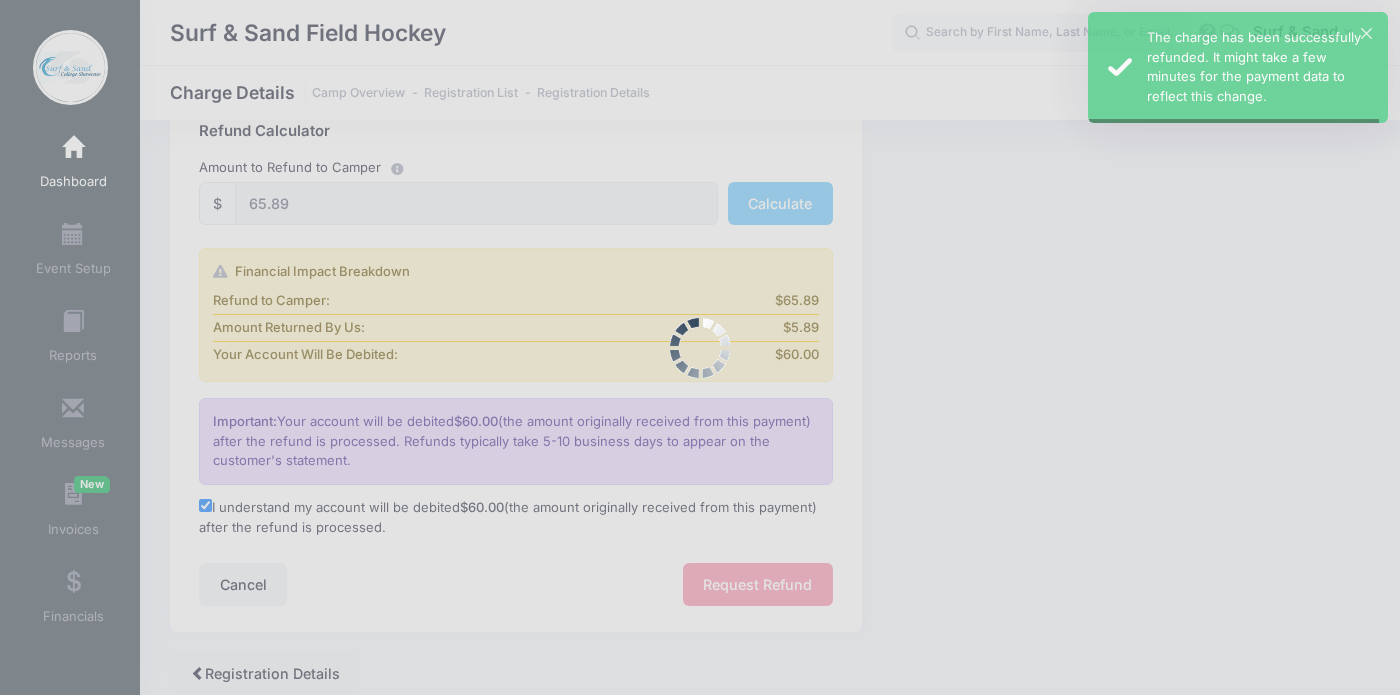 scroll, scrollTop: 0, scrollLeft: 0, axis: both 